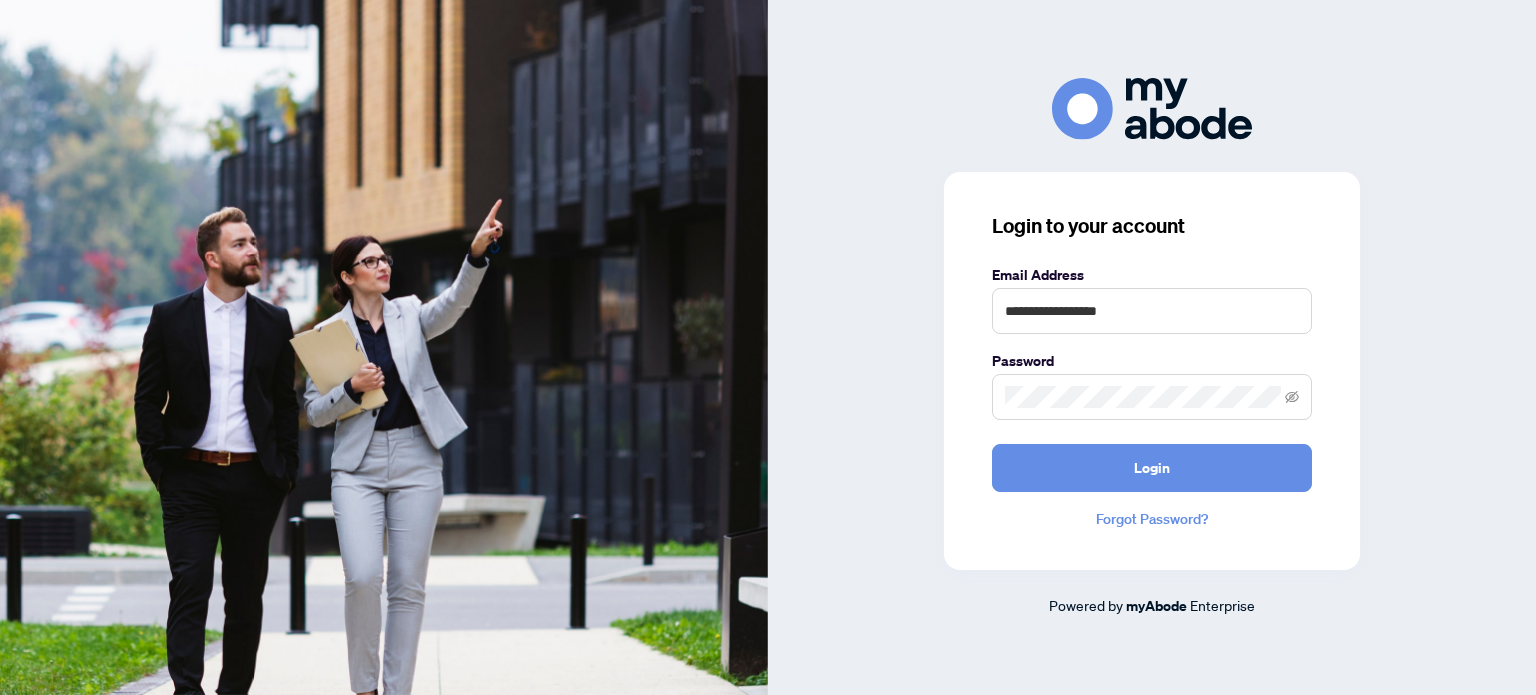 scroll, scrollTop: 0, scrollLeft: 0, axis: both 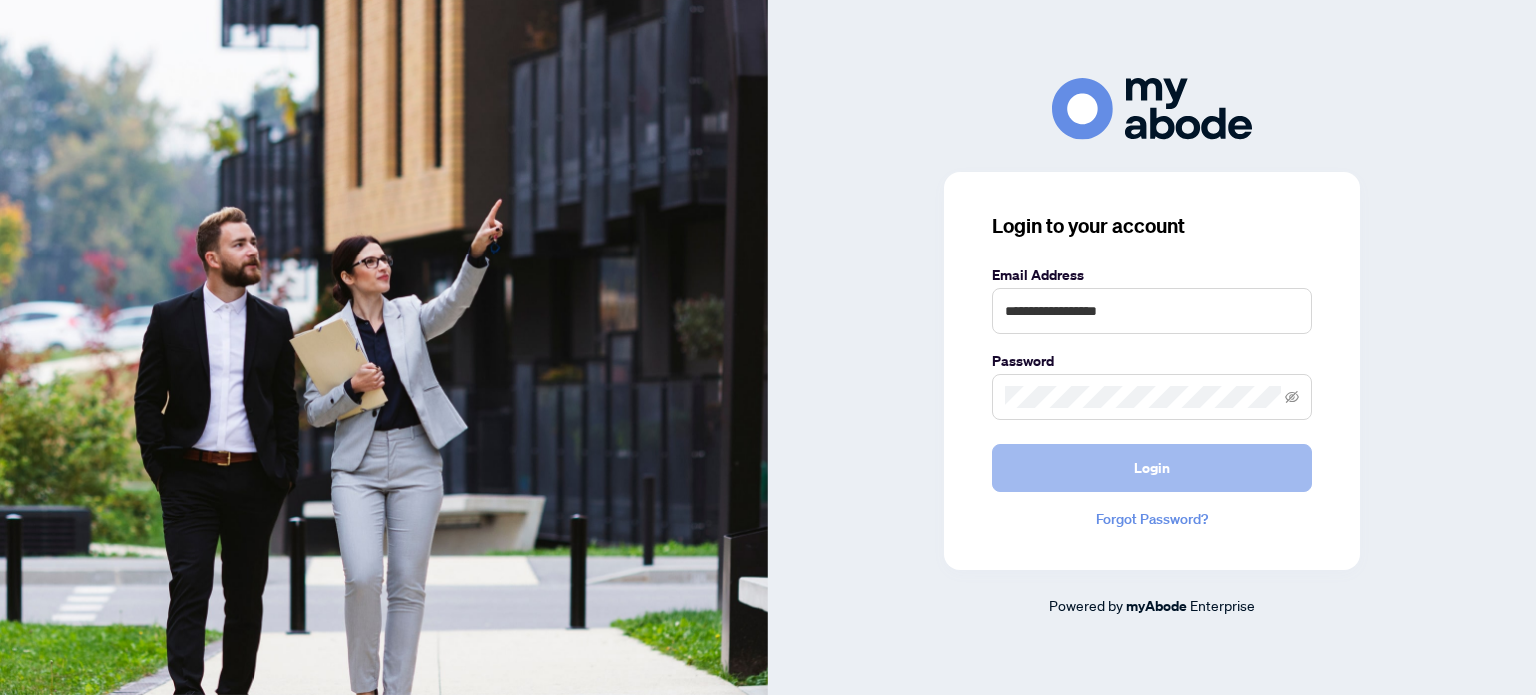 click on "Login" at bounding box center [1152, 468] 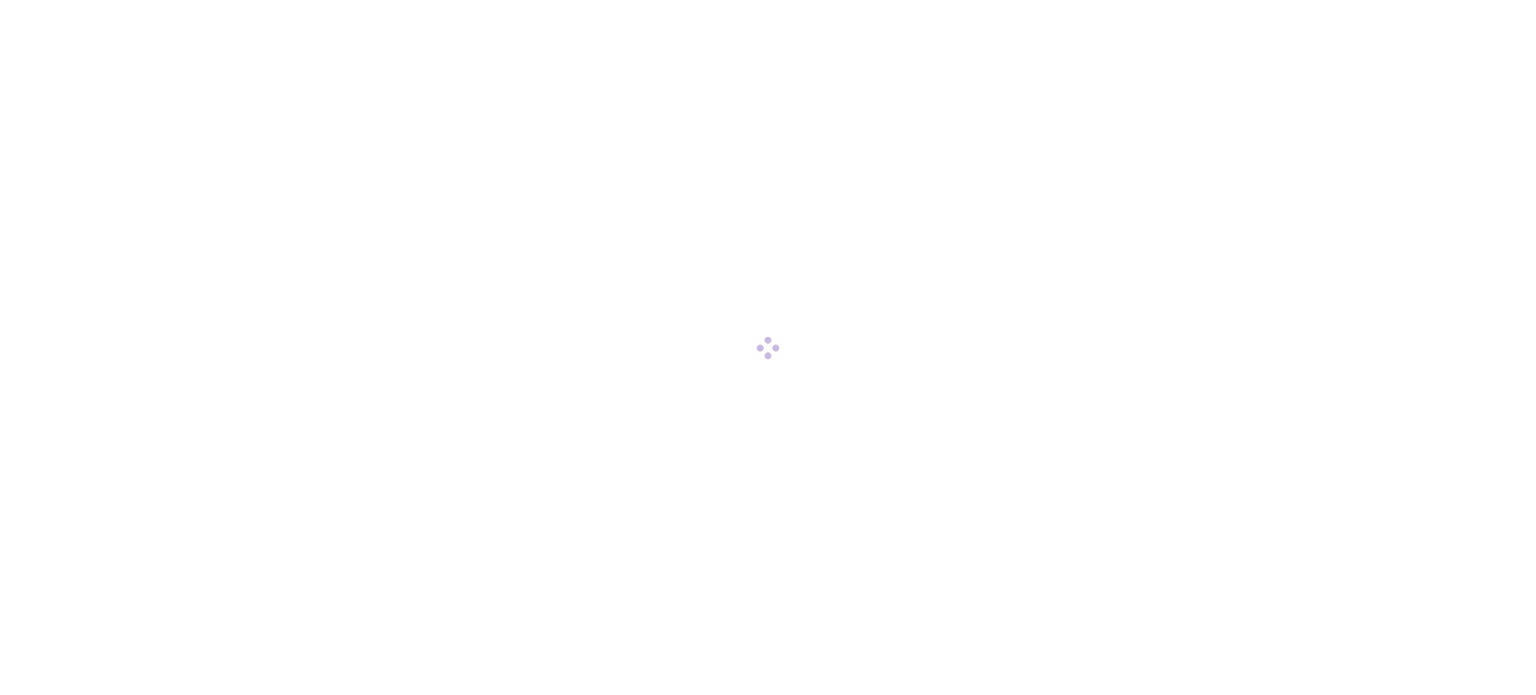 scroll, scrollTop: 0, scrollLeft: 0, axis: both 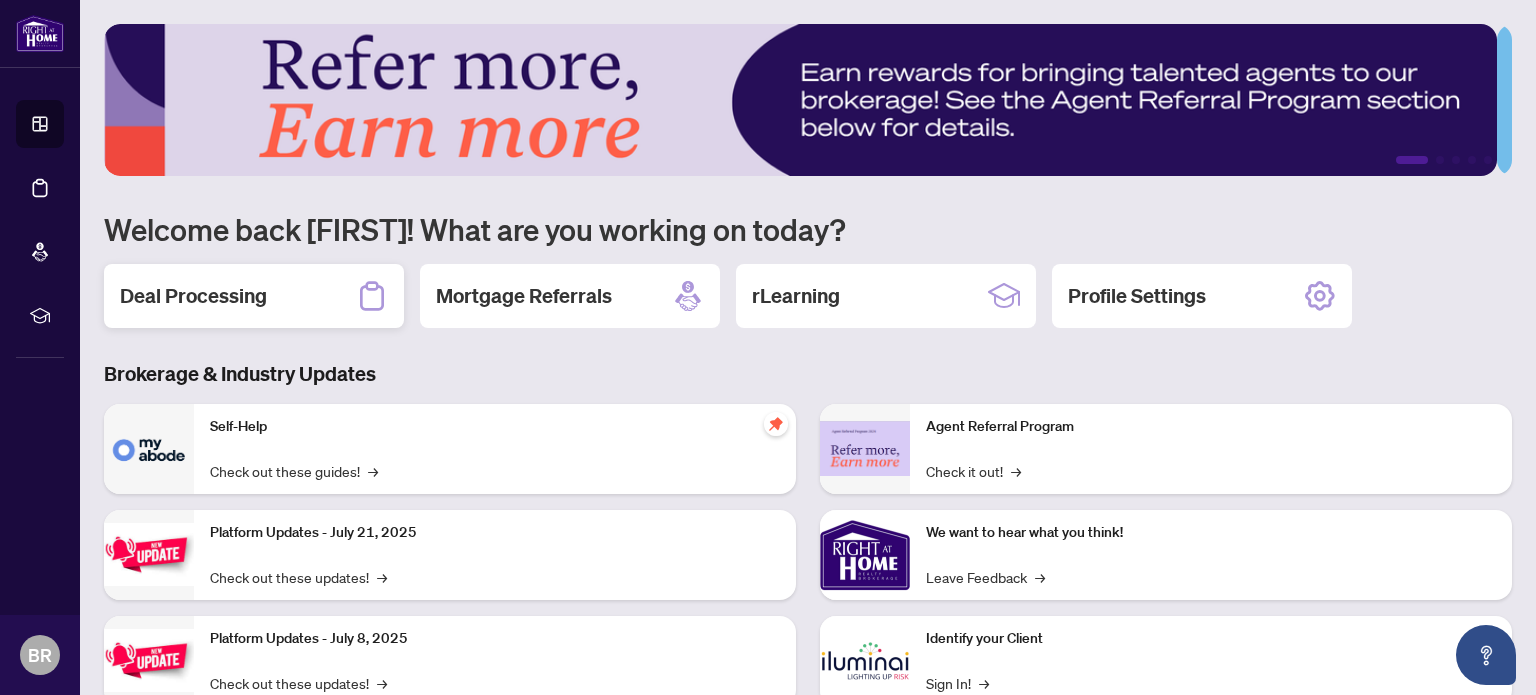 click on "Deal Processing" at bounding box center [193, 296] 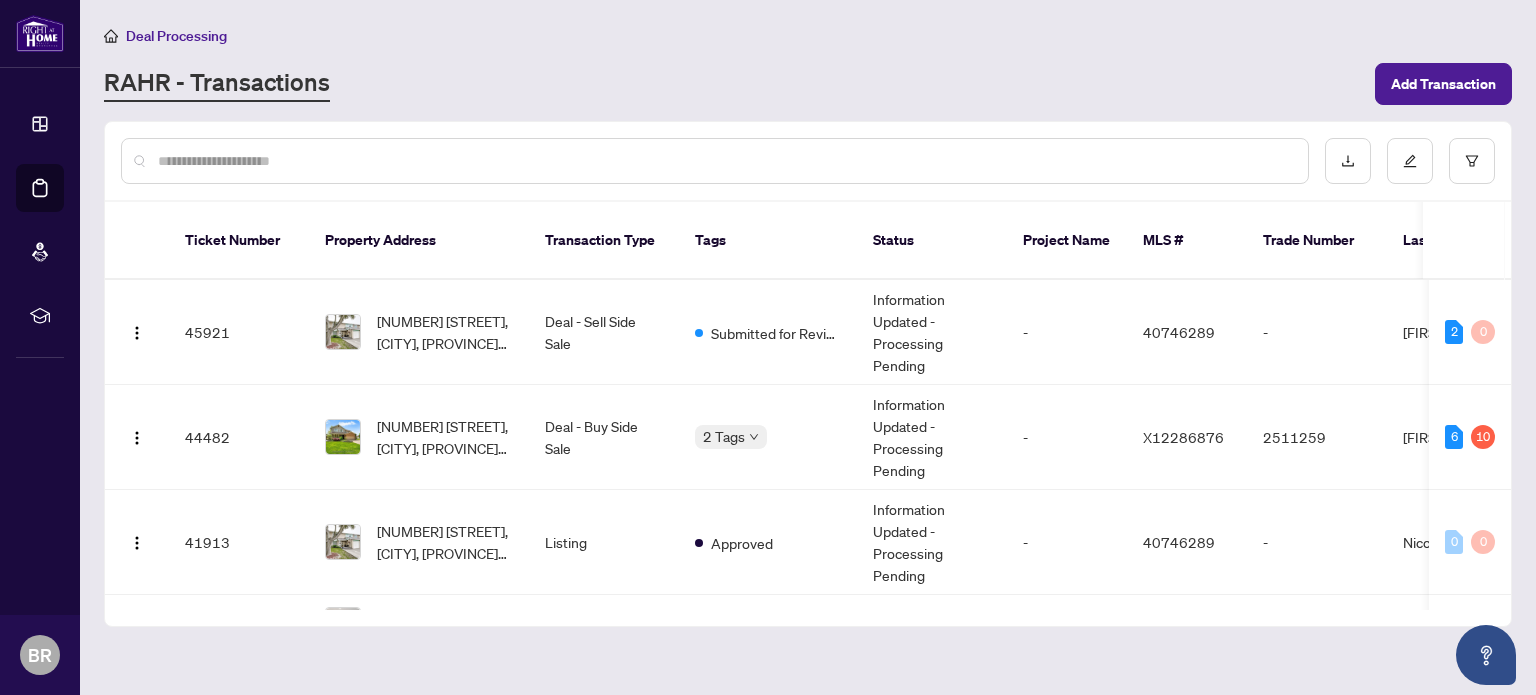 click on "RAHR - Transactions" at bounding box center [733, 84] 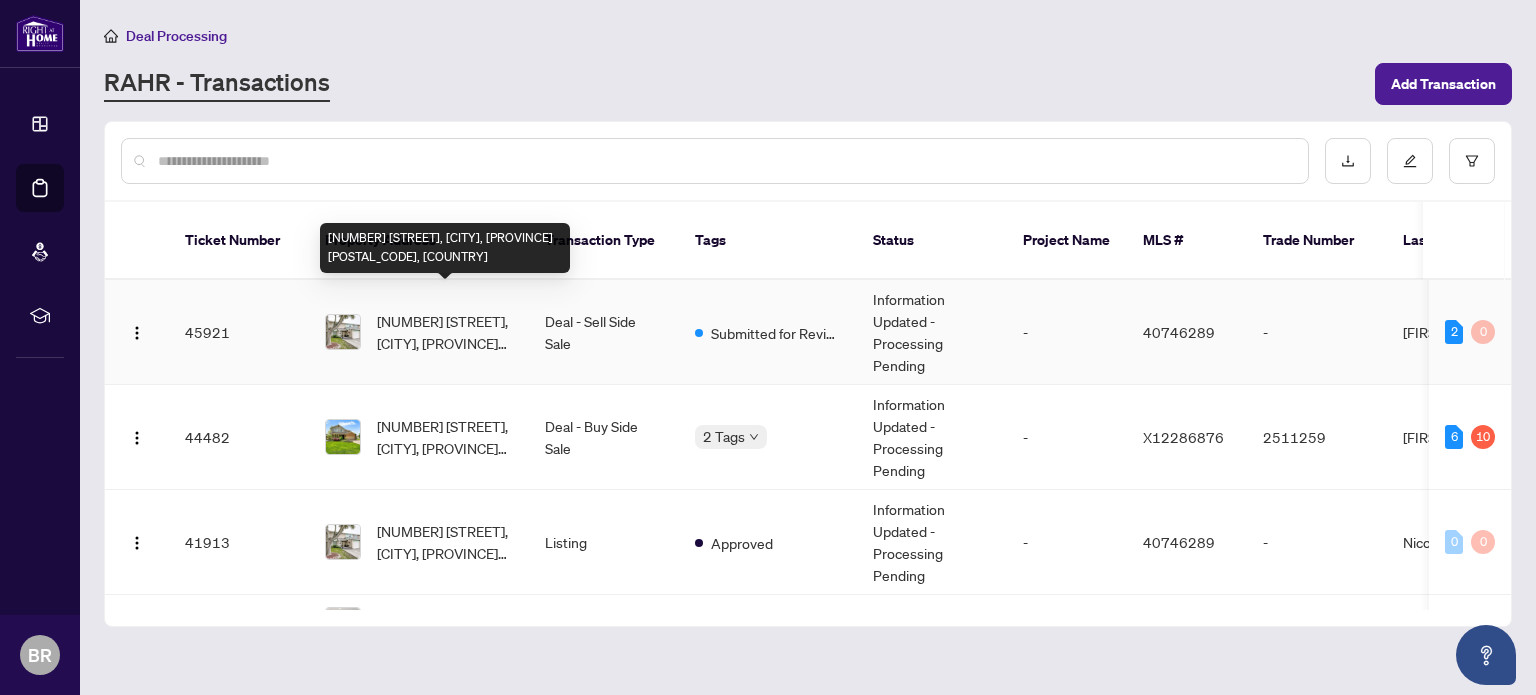 click on "[NUMBER] [STREET], [CITY], [PROVINCE] [POSTAL_CODE], [COUNTRY]" at bounding box center (445, 332) 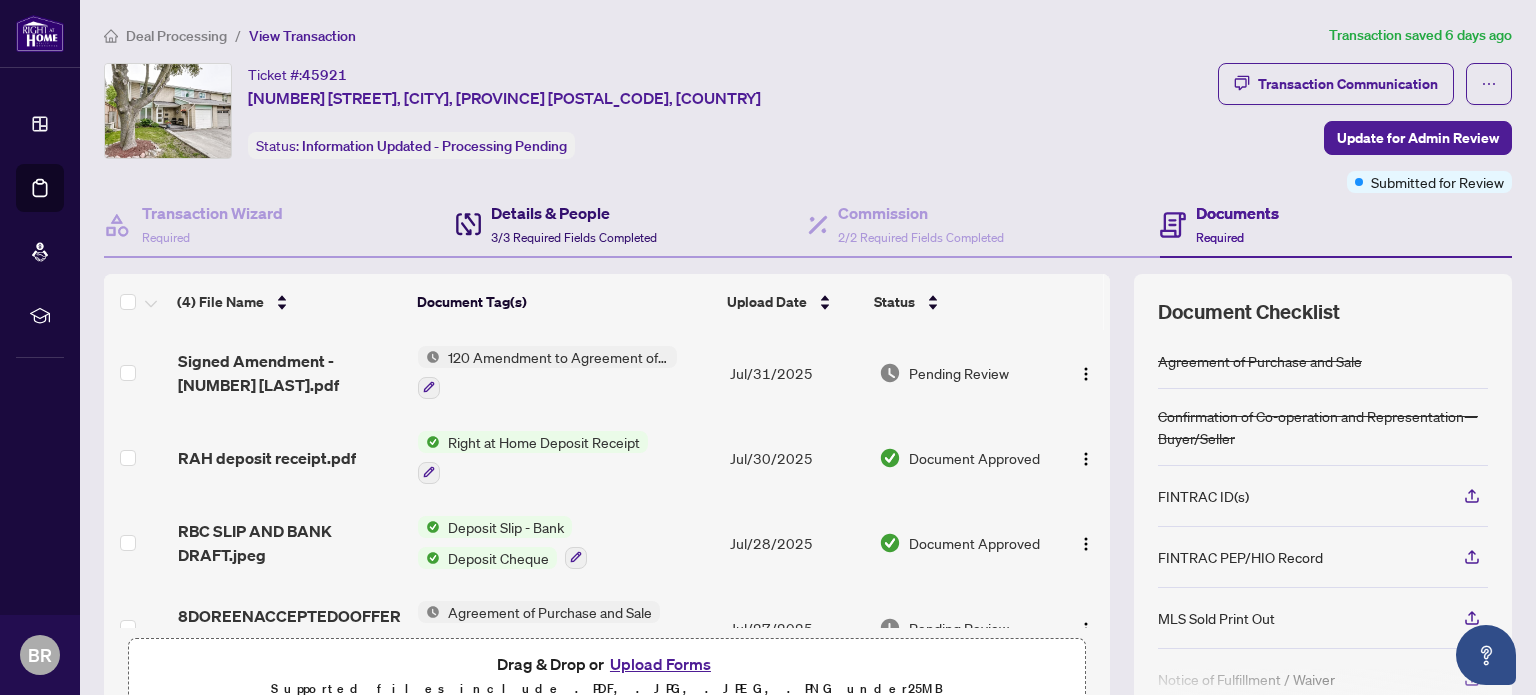 click on "Details & People" at bounding box center (574, 213) 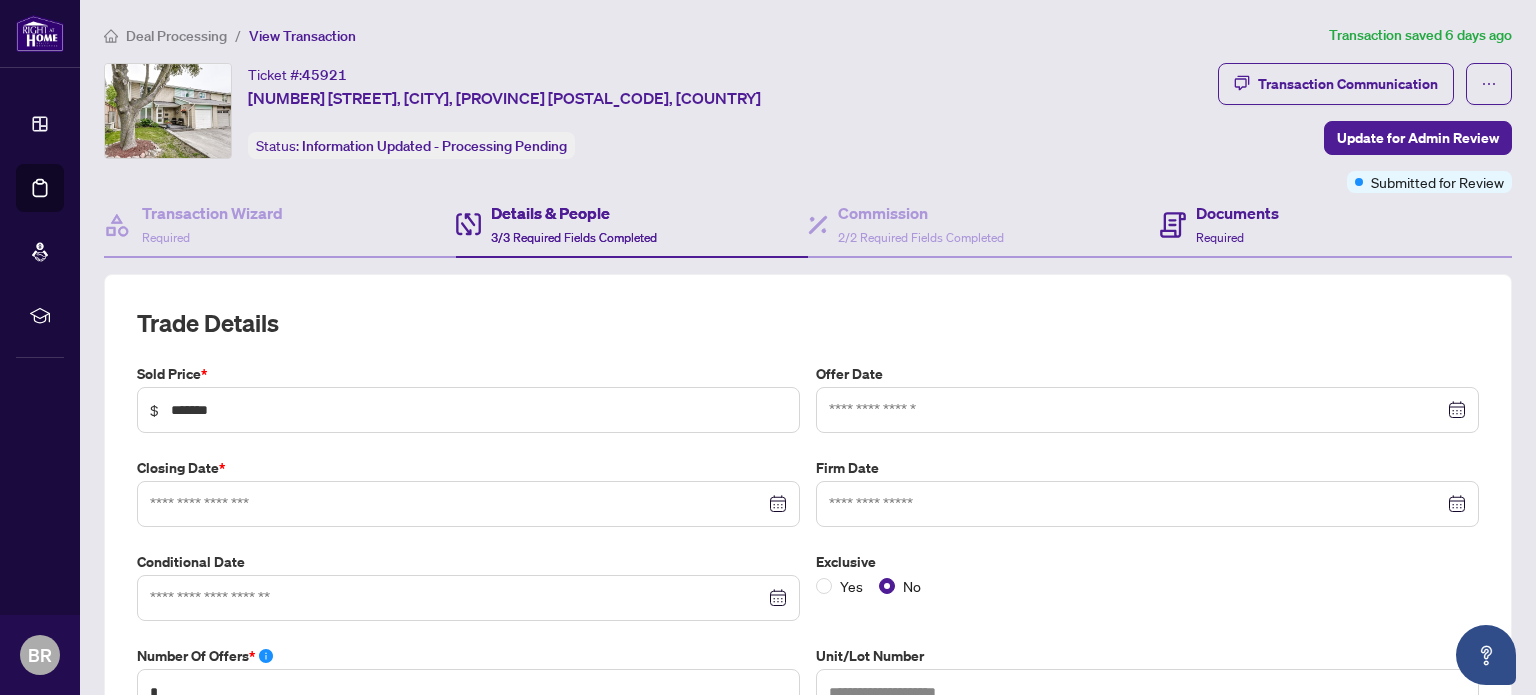 type on "**********" 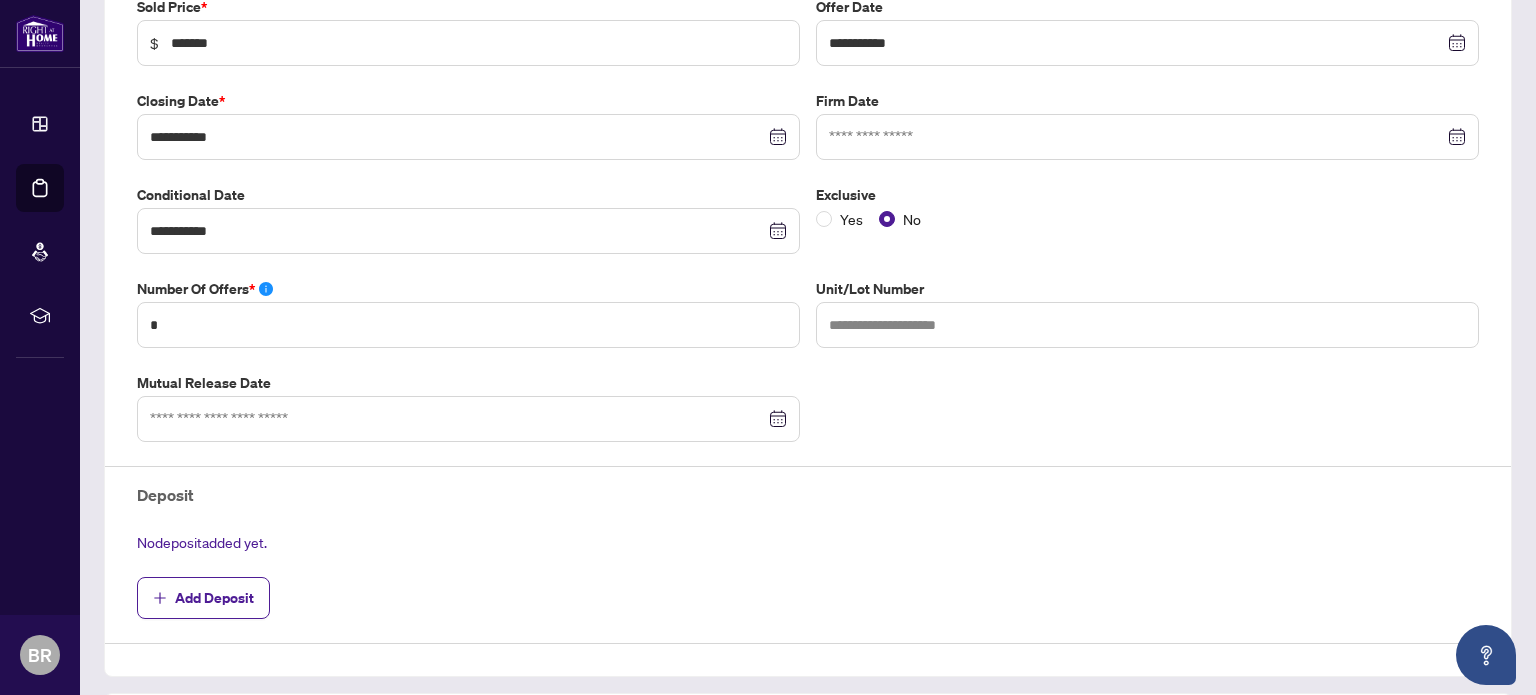 scroll, scrollTop: 368, scrollLeft: 0, axis: vertical 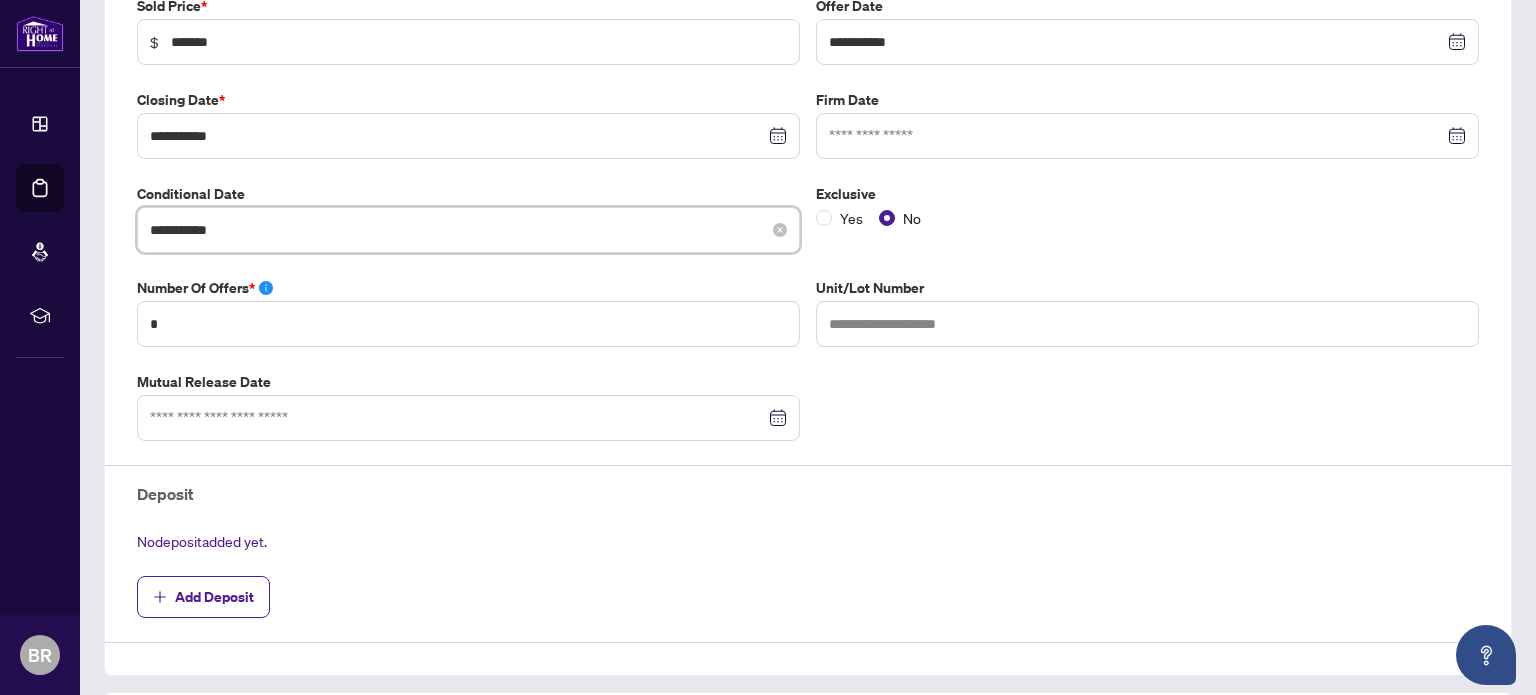 click on "**********" at bounding box center [457, 230] 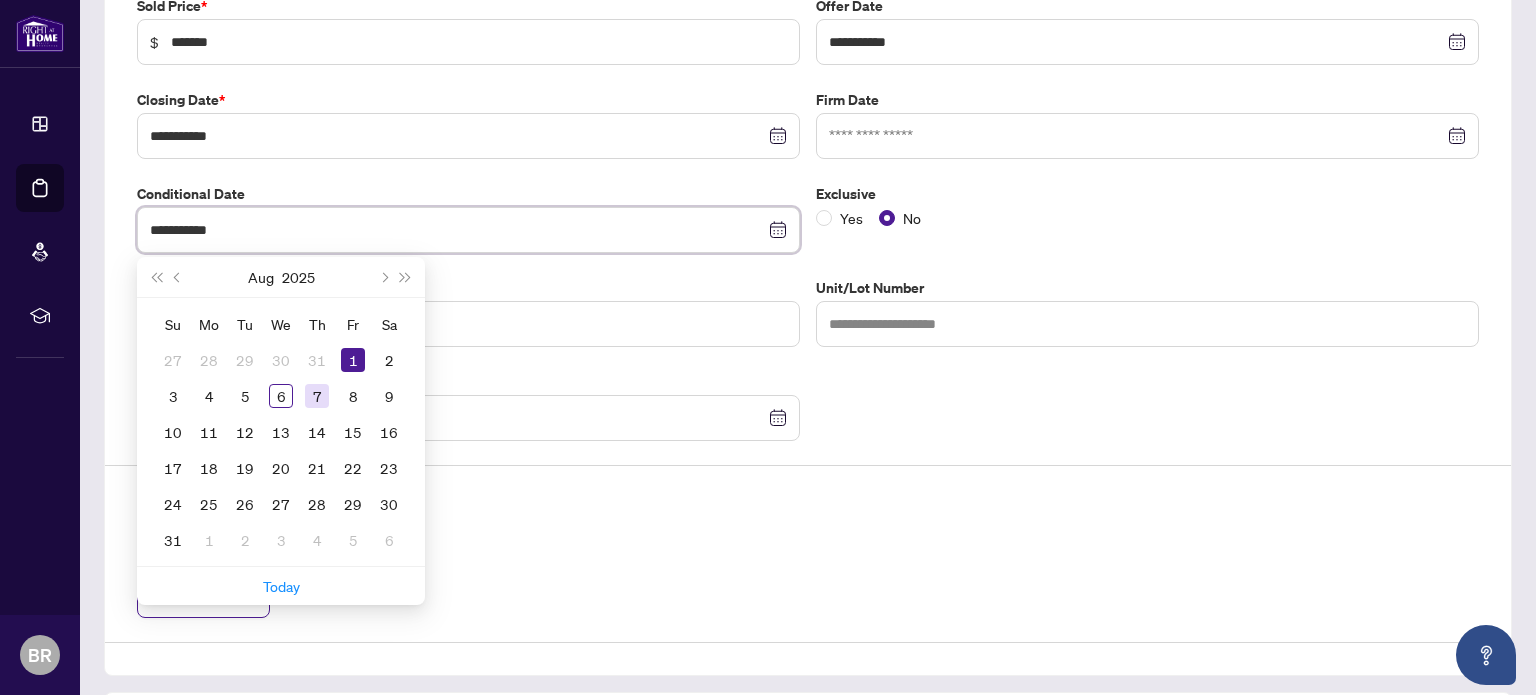 type on "**********" 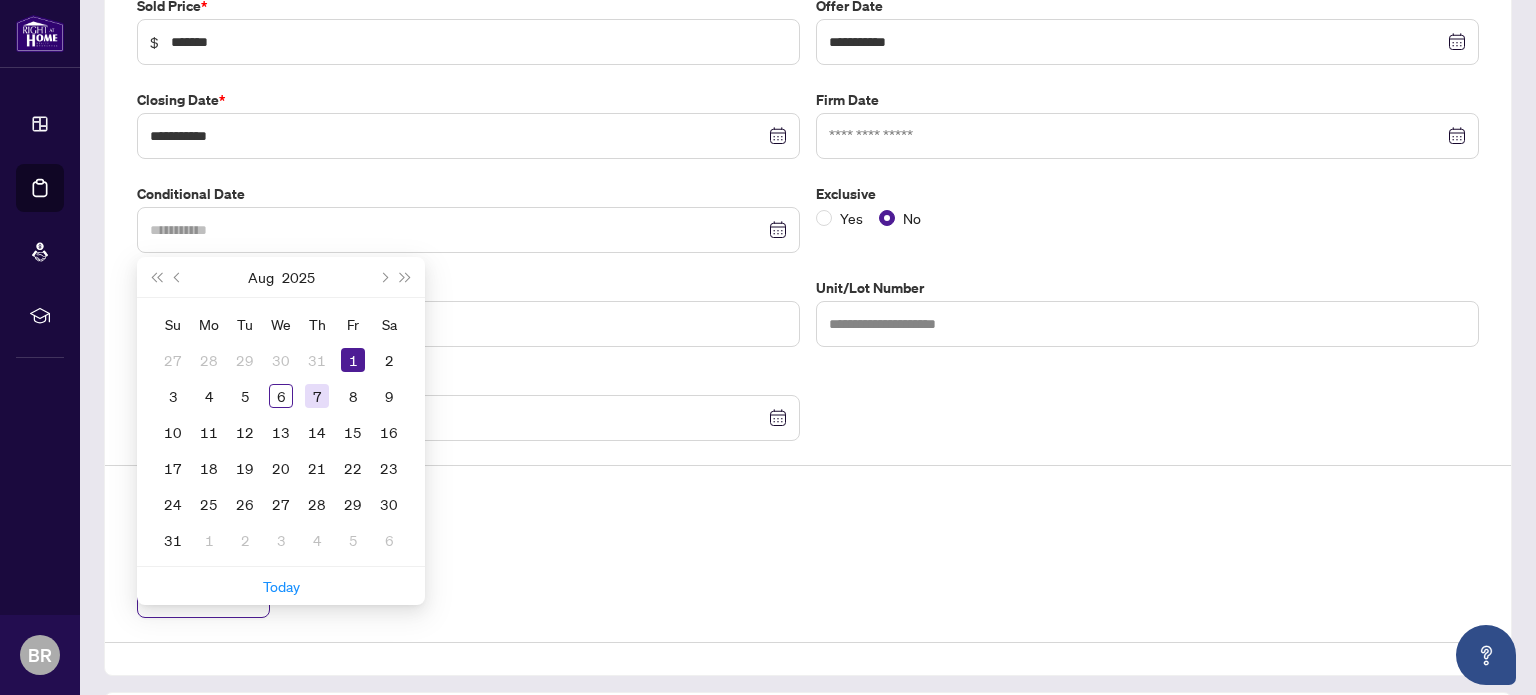 click on "7" at bounding box center [317, 396] 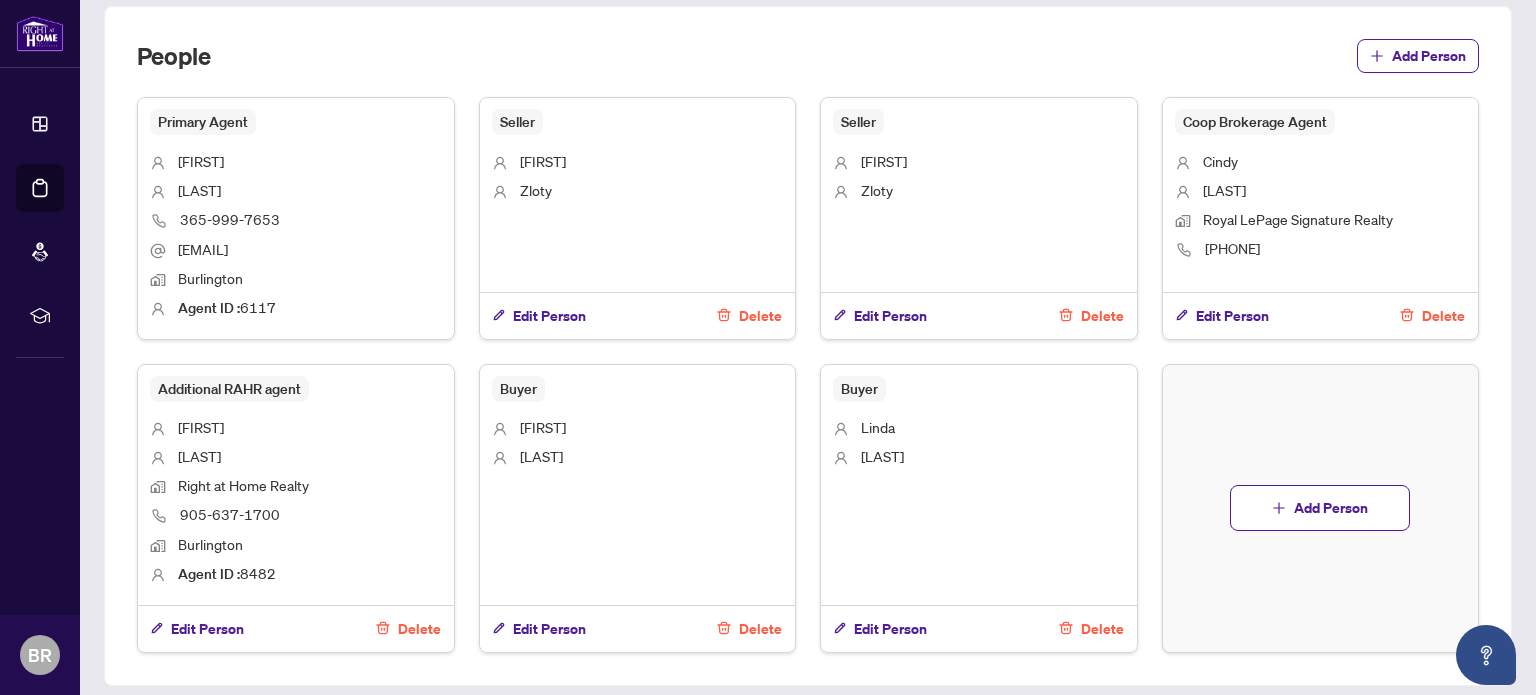 scroll, scrollTop: 1188, scrollLeft: 0, axis: vertical 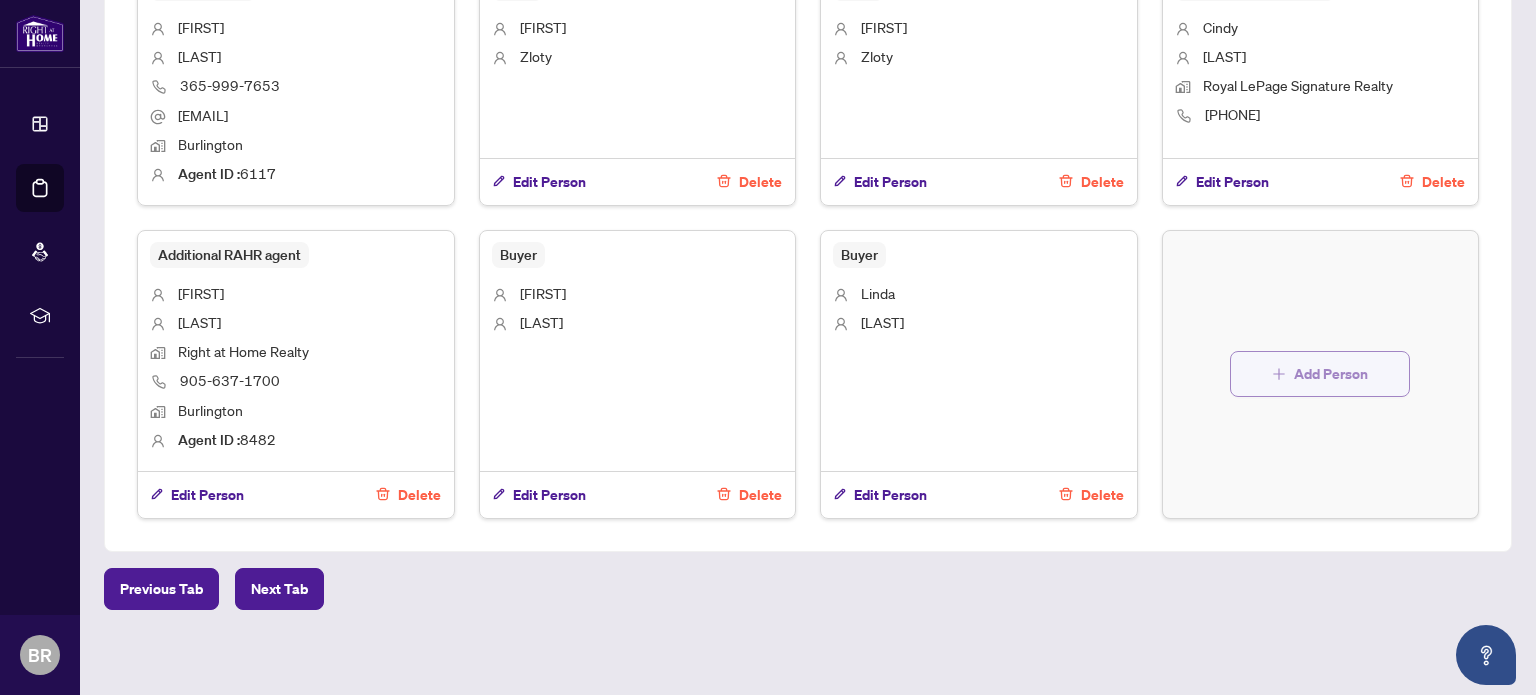 click 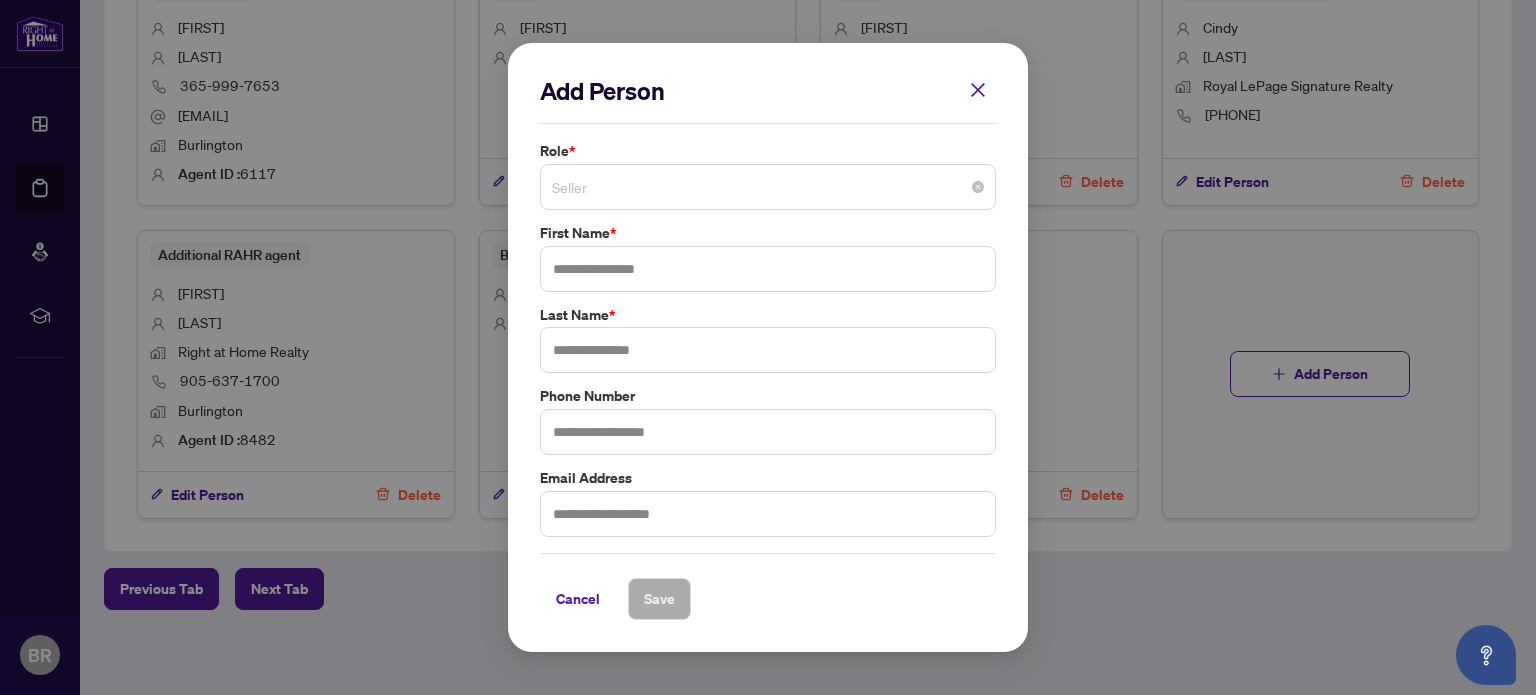 click on "Seller" at bounding box center [768, 187] 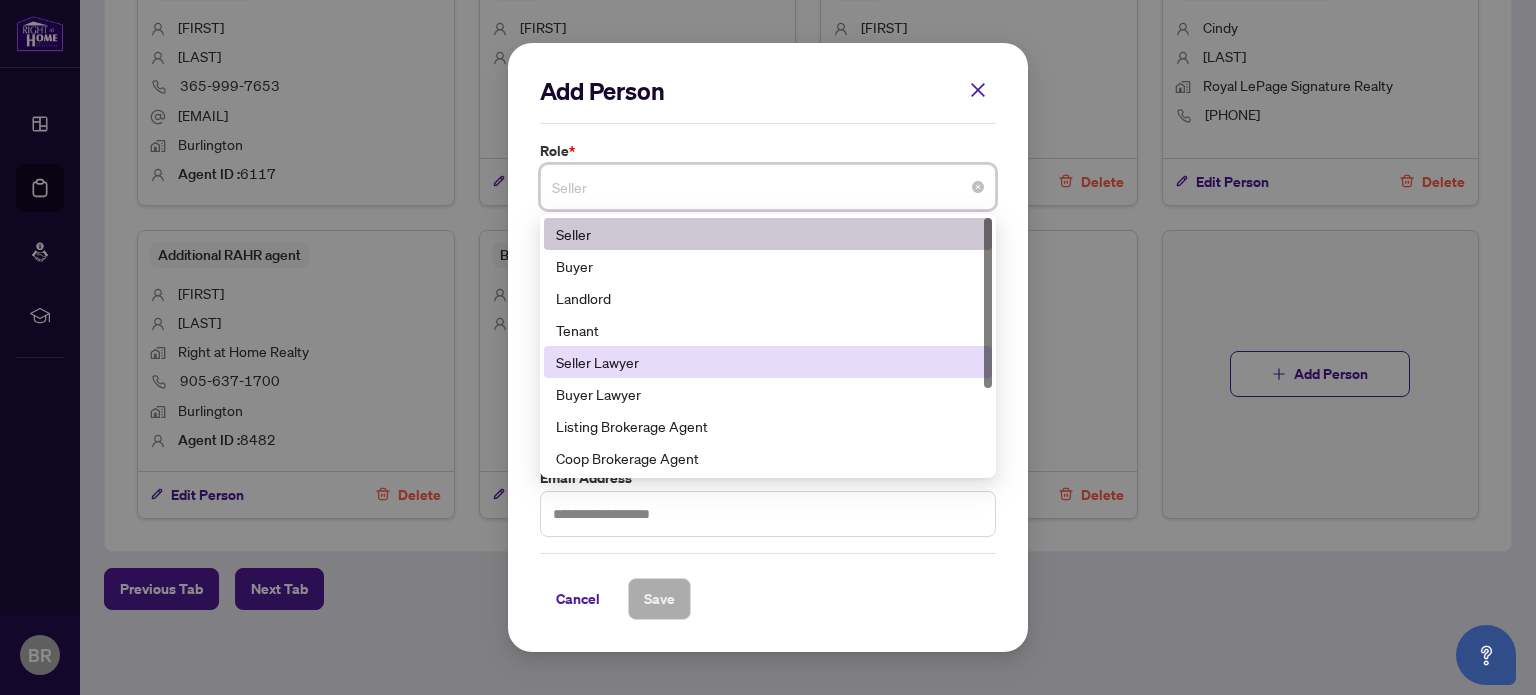 click on "Seller Lawyer" at bounding box center [768, 362] 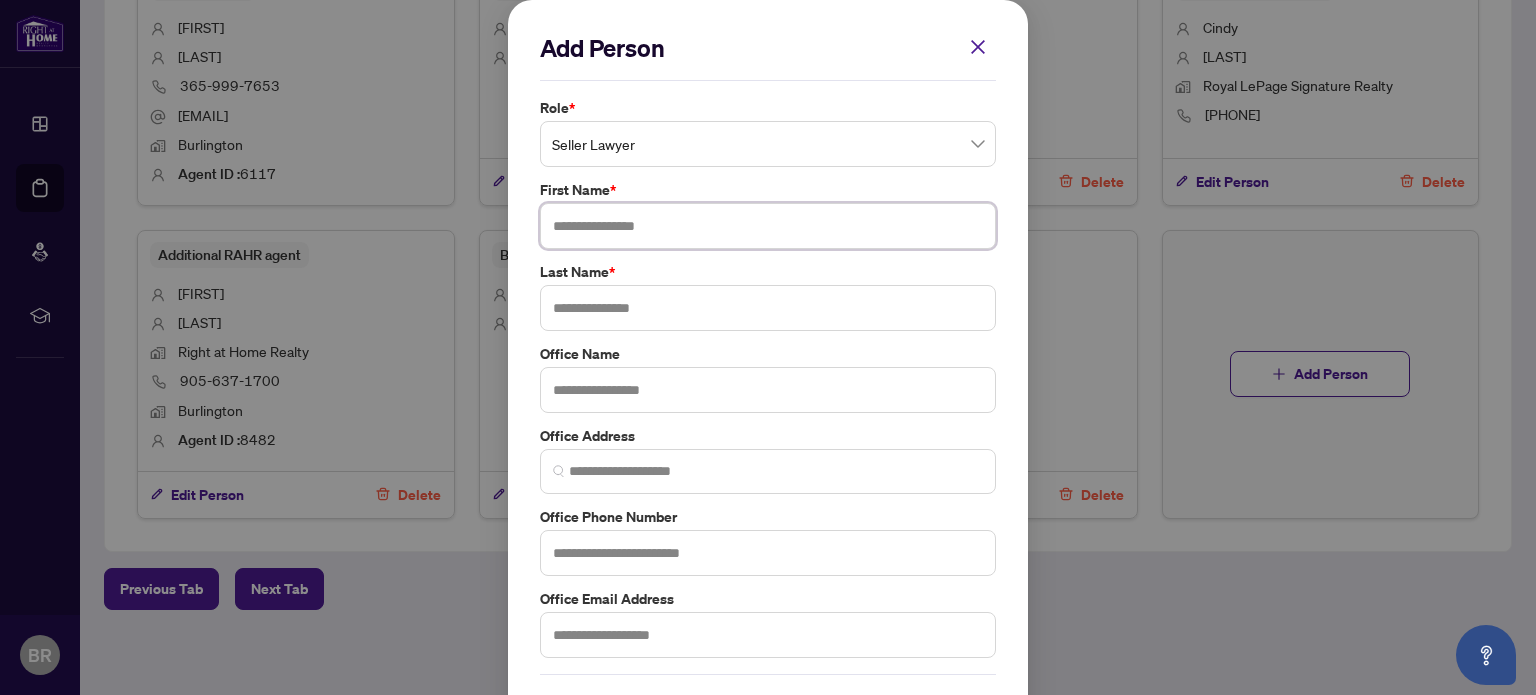 click at bounding box center (768, 226) 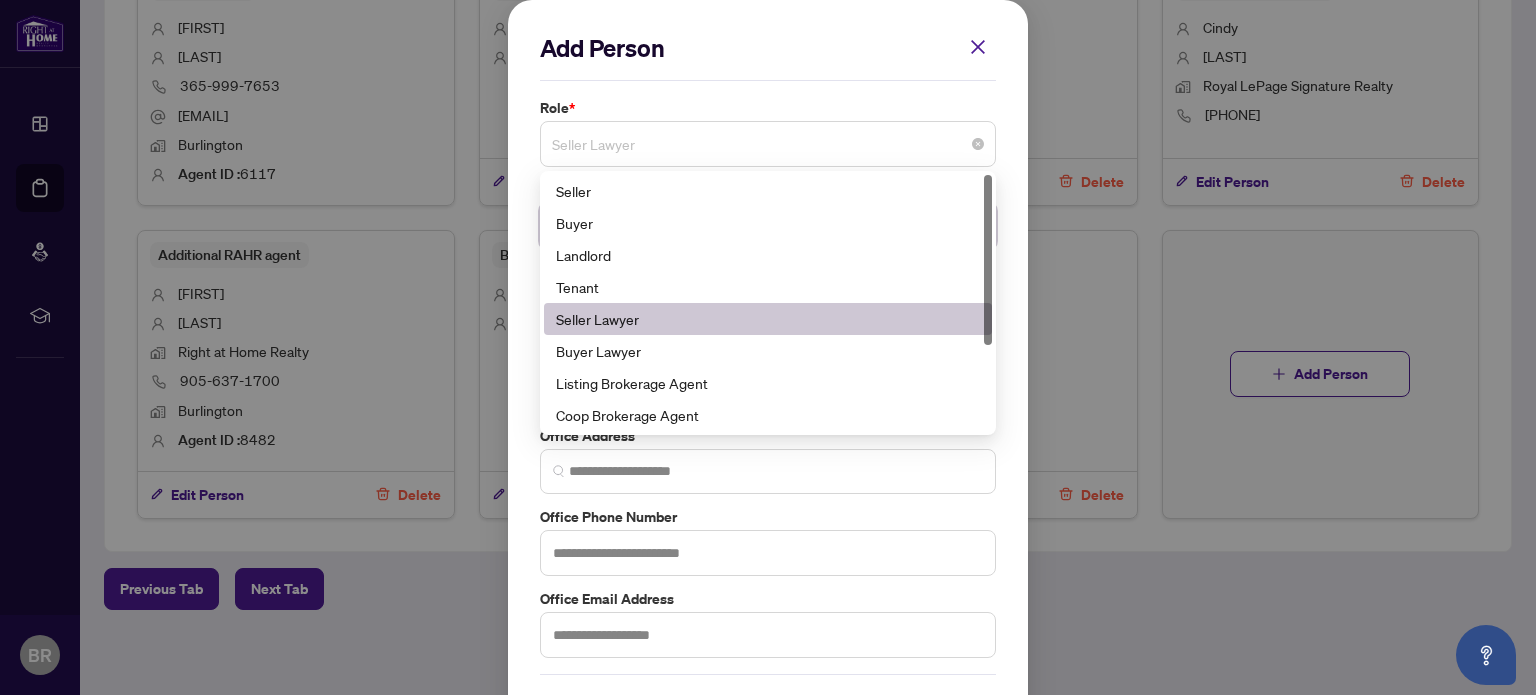 click on "Seller Lawyer" at bounding box center [768, 144] 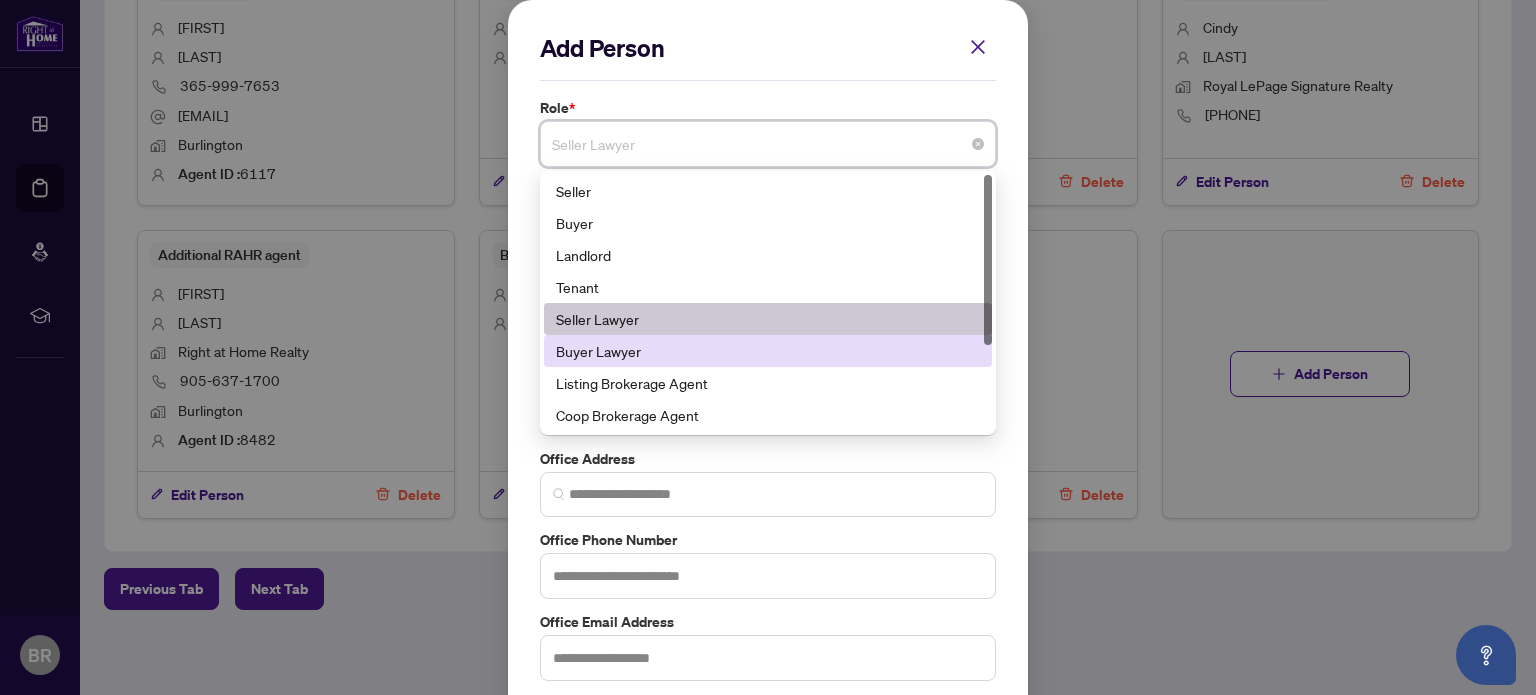 click on "Buyer Lawyer" at bounding box center (768, 351) 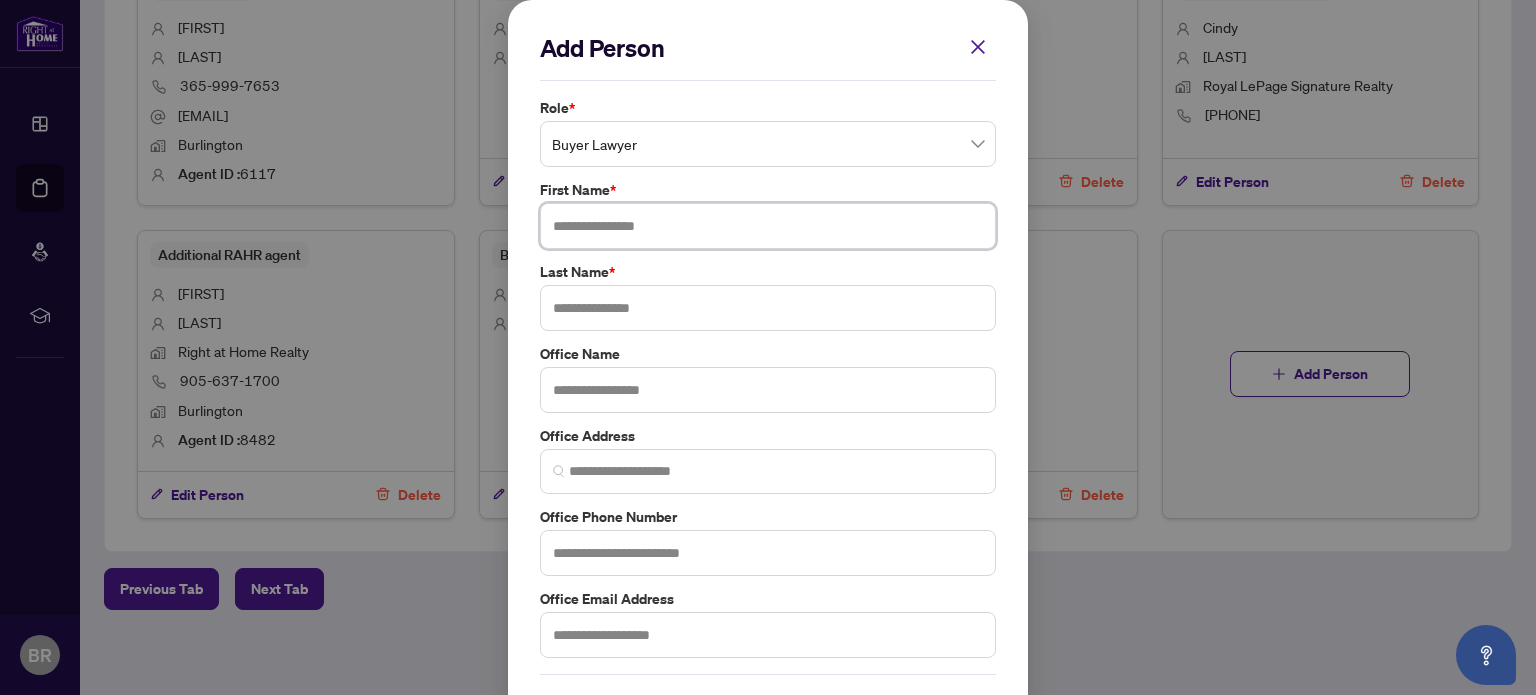 click at bounding box center (768, 226) 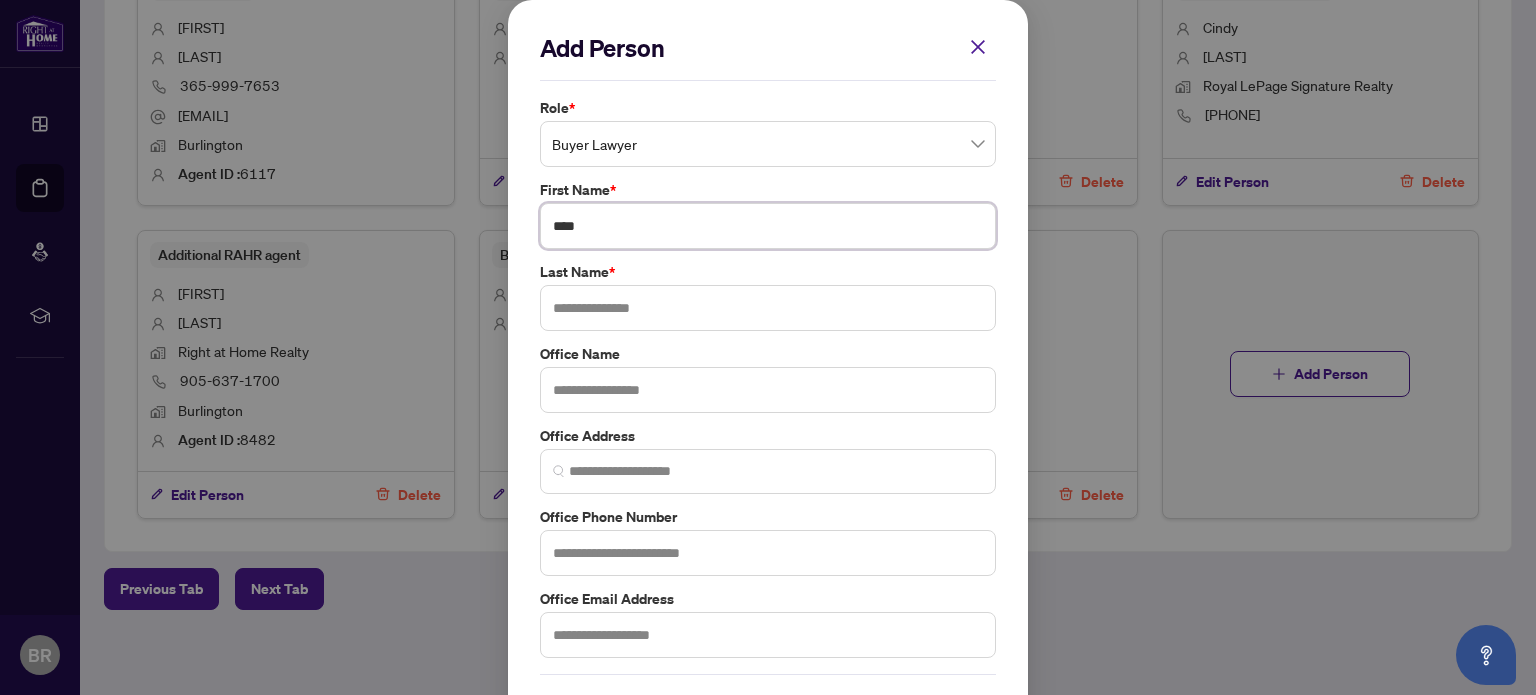 type on "****" 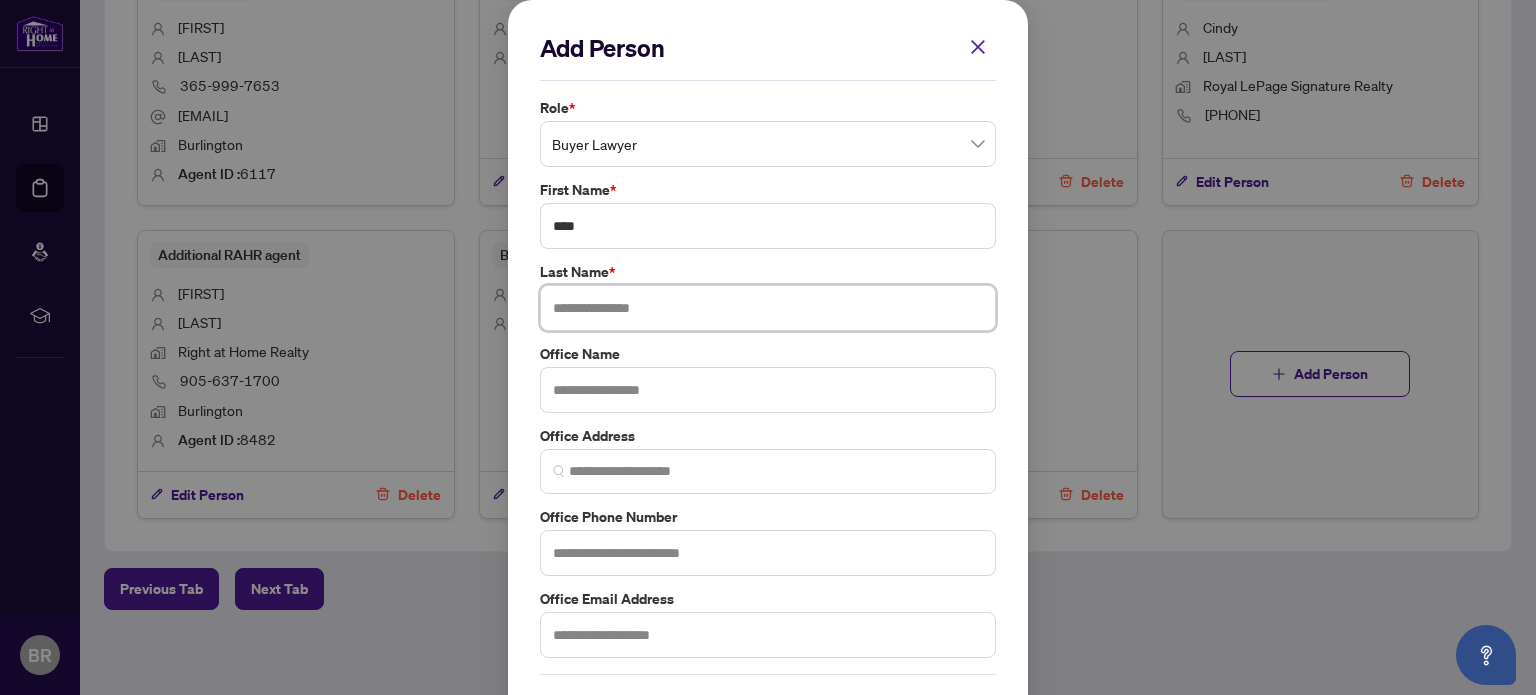 click at bounding box center [768, 308] 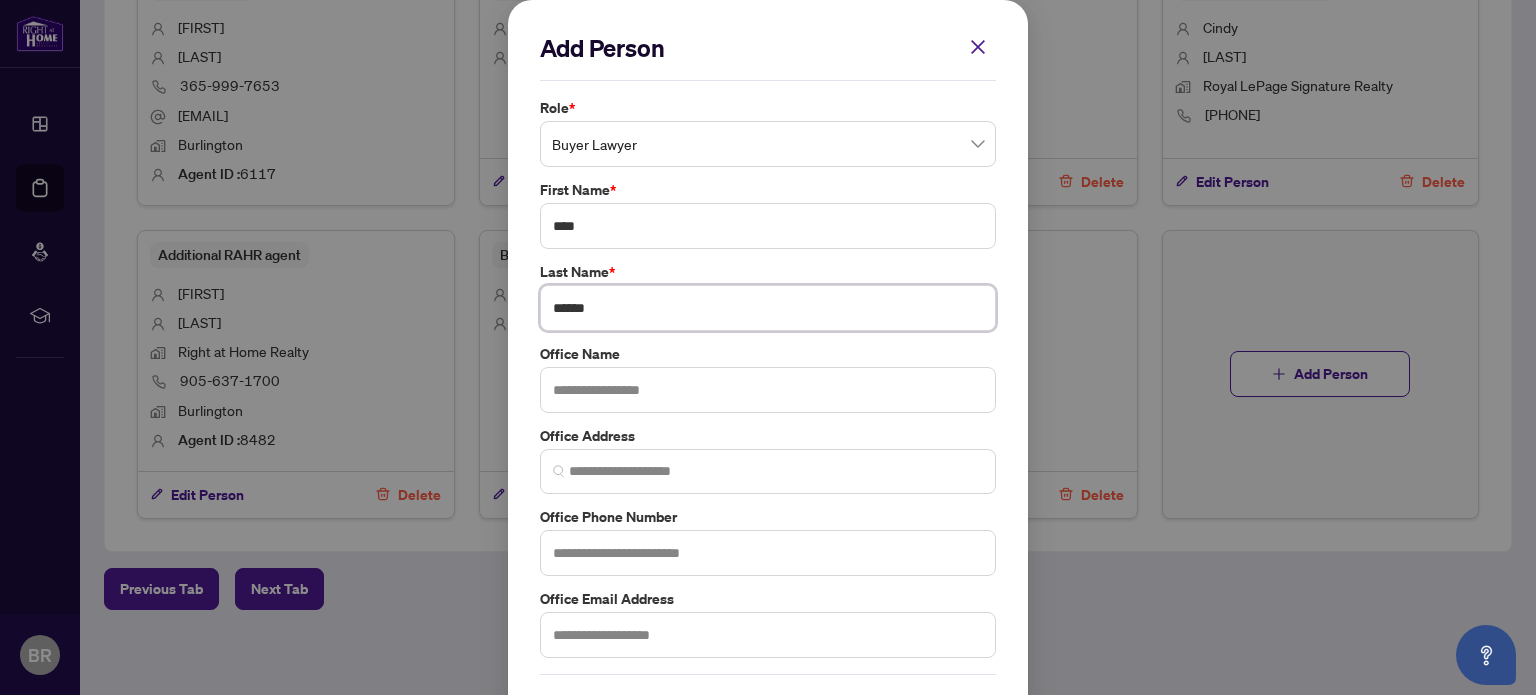 type on "******" 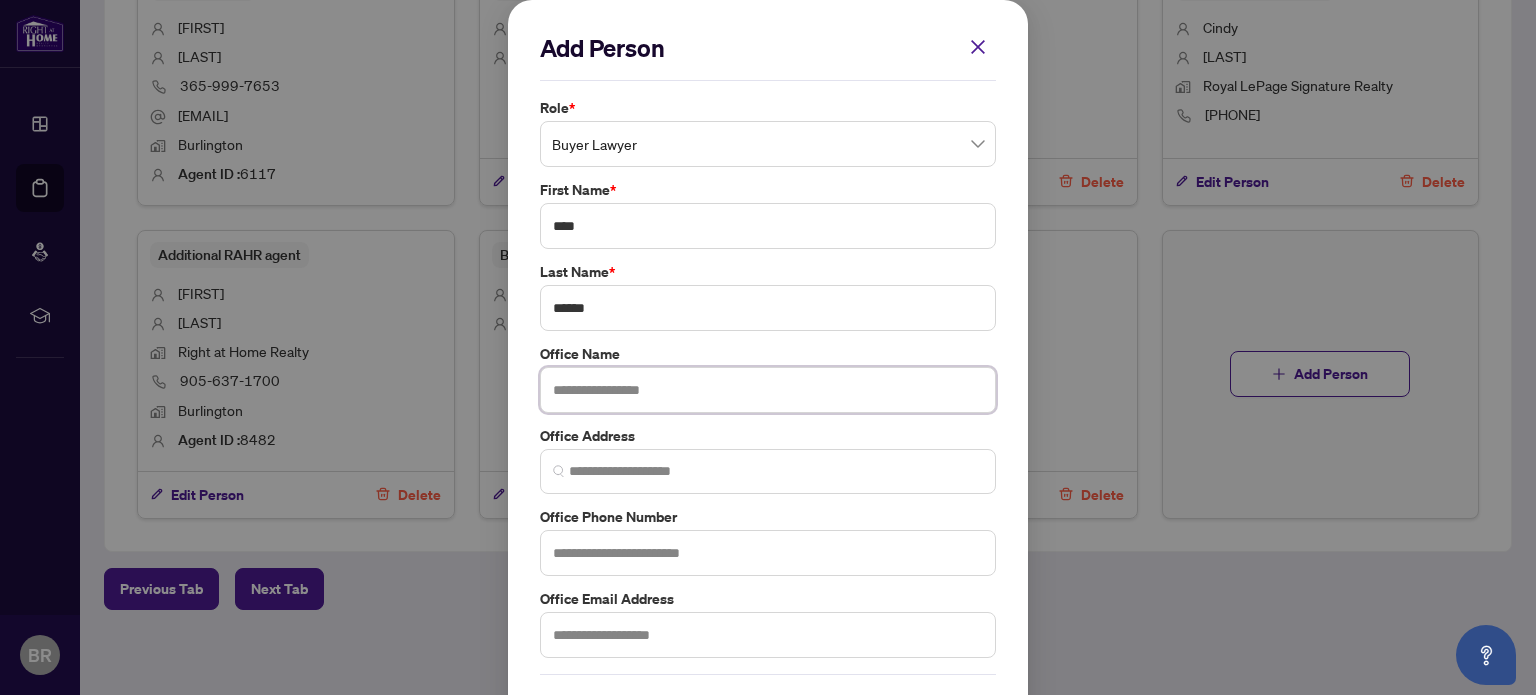 click at bounding box center [768, 390] 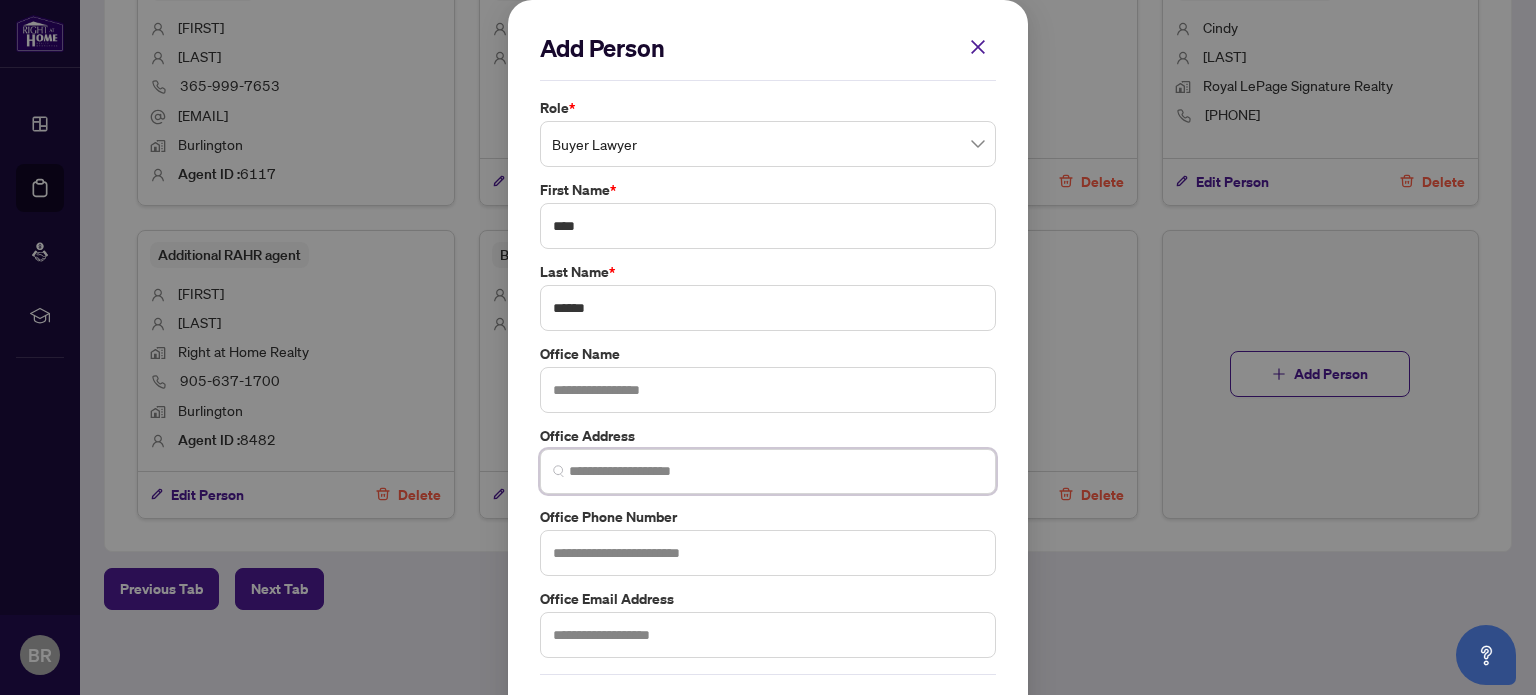 click at bounding box center (776, 471) 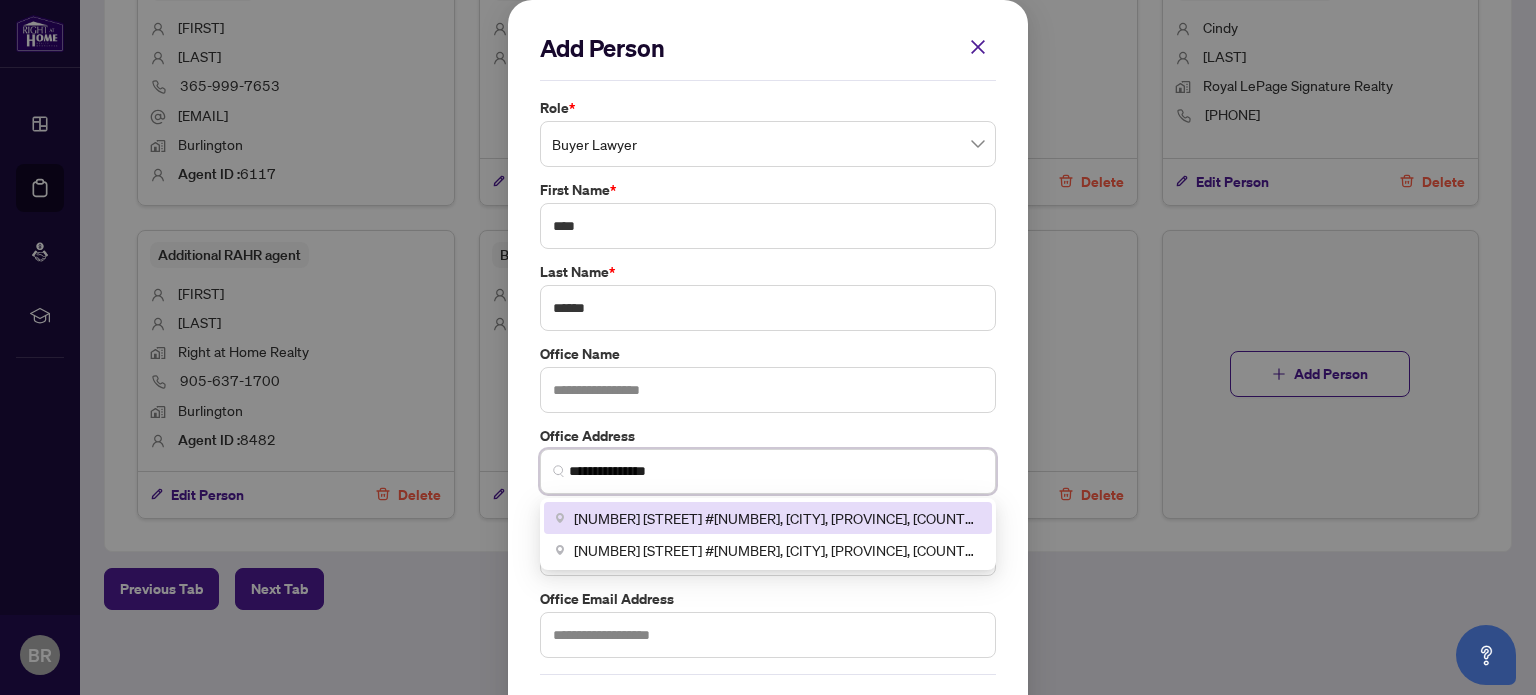 click on "[NUMBER] [STREET] #[NUMBER], [CITY], [PROVINCE], [COUNTRY]" at bounding box center [768, 518] 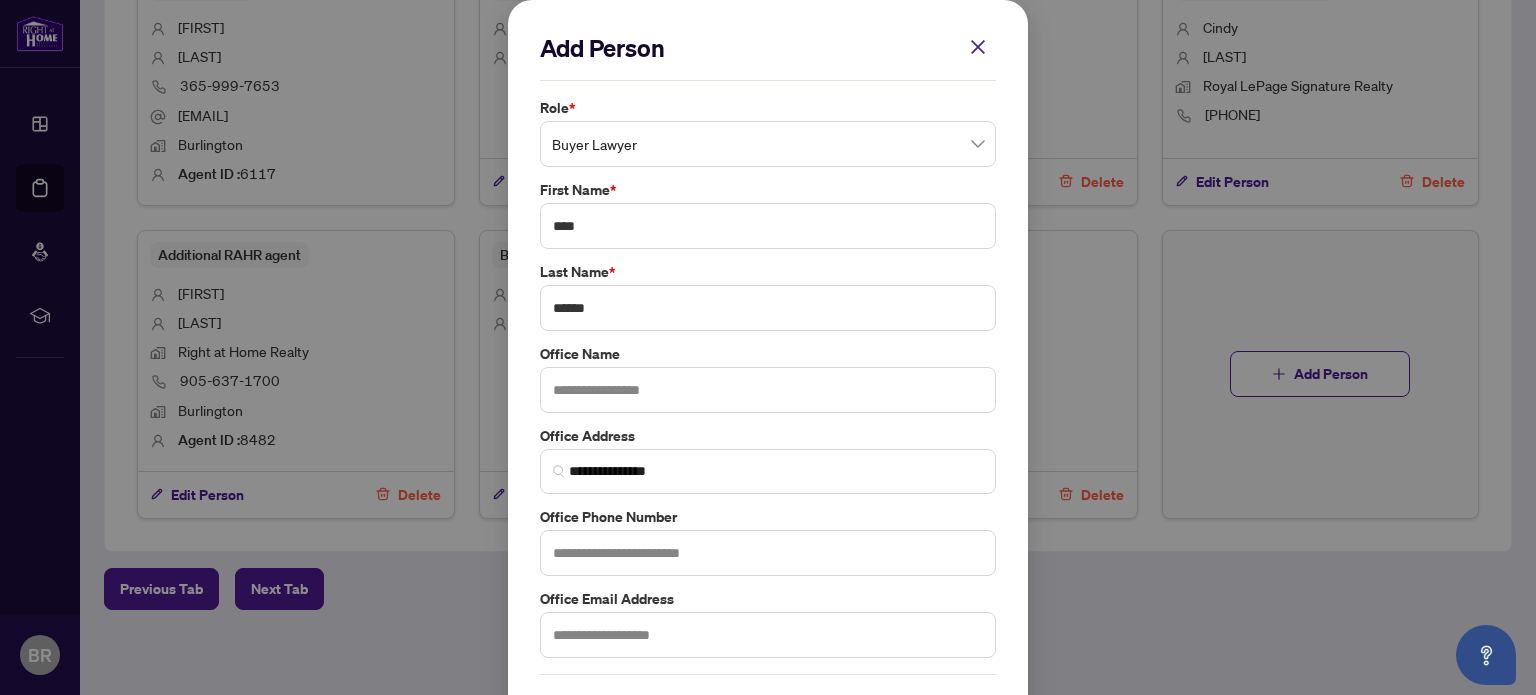 click on "Office Phone Number" at bounding box center (768, 517) 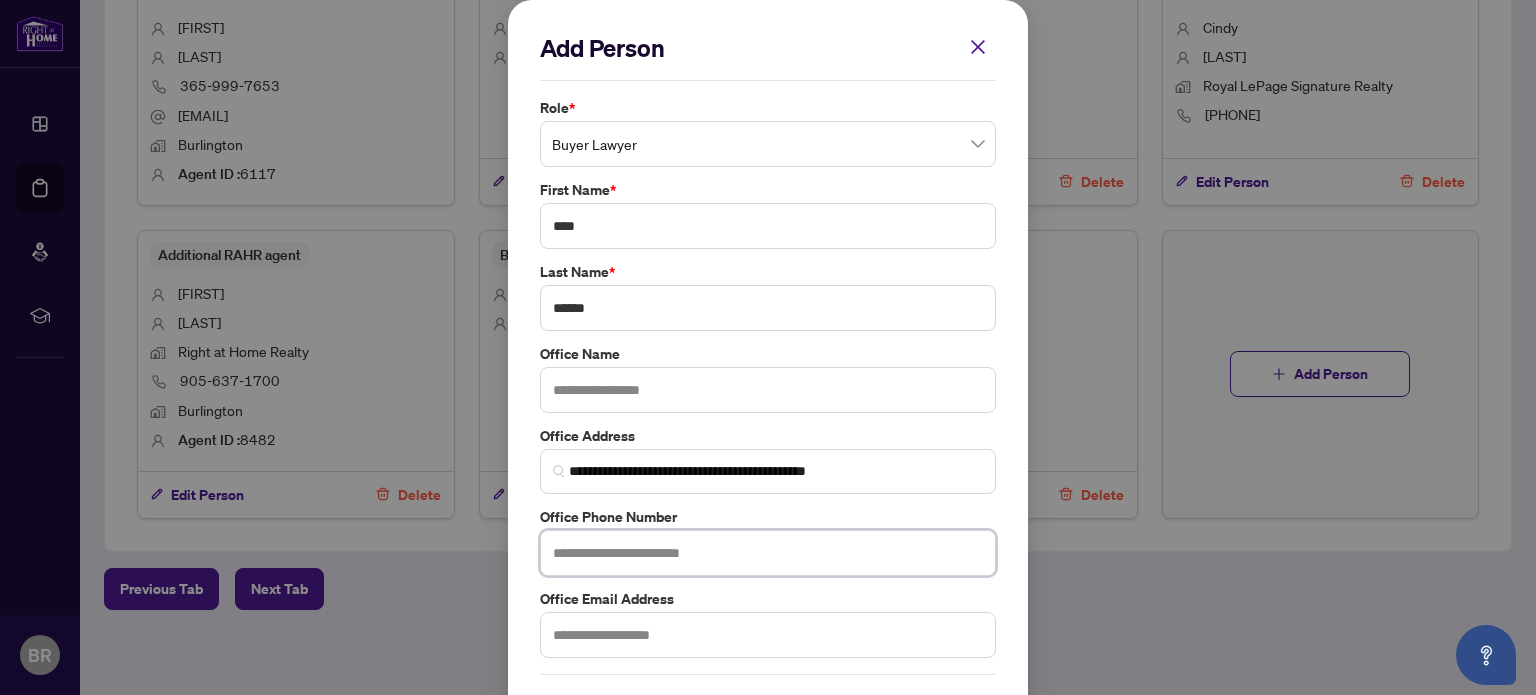 click at bounding box center [768, 553] 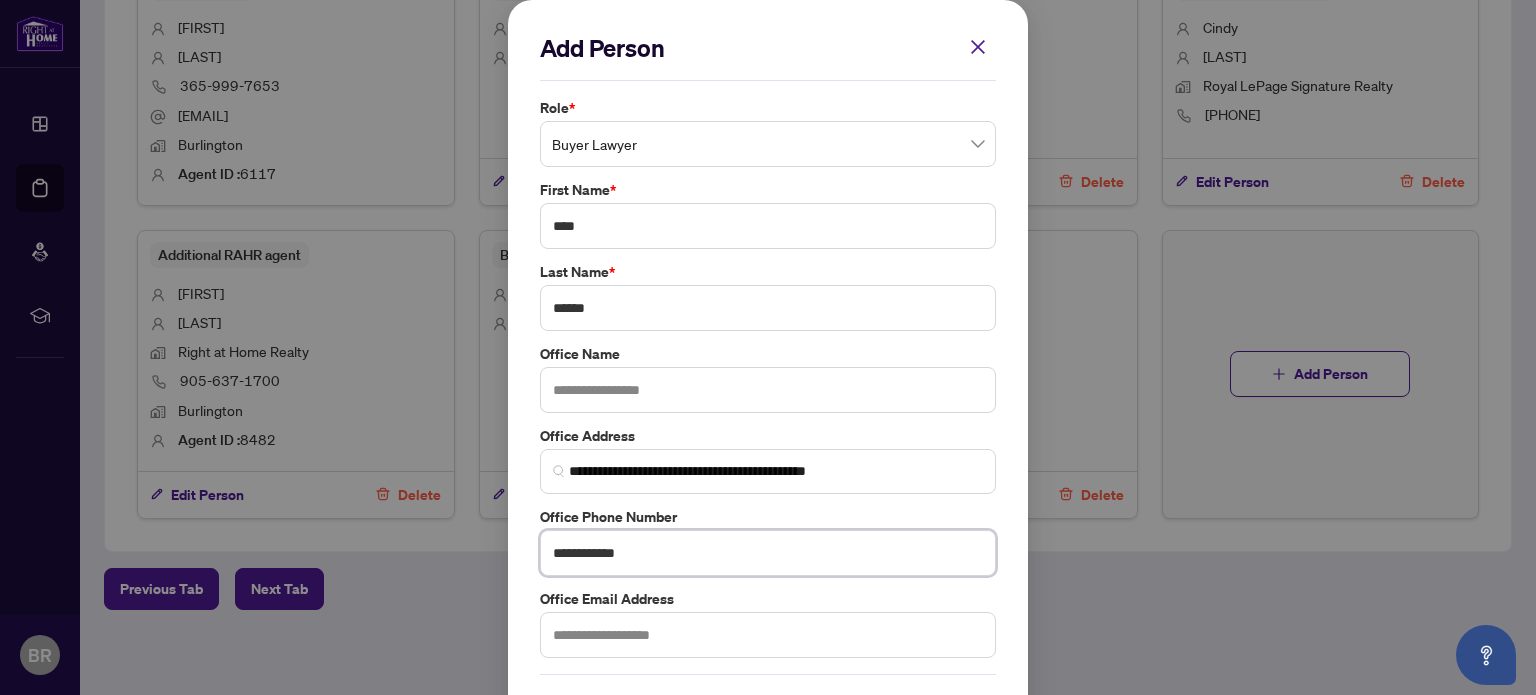 type on "**********" 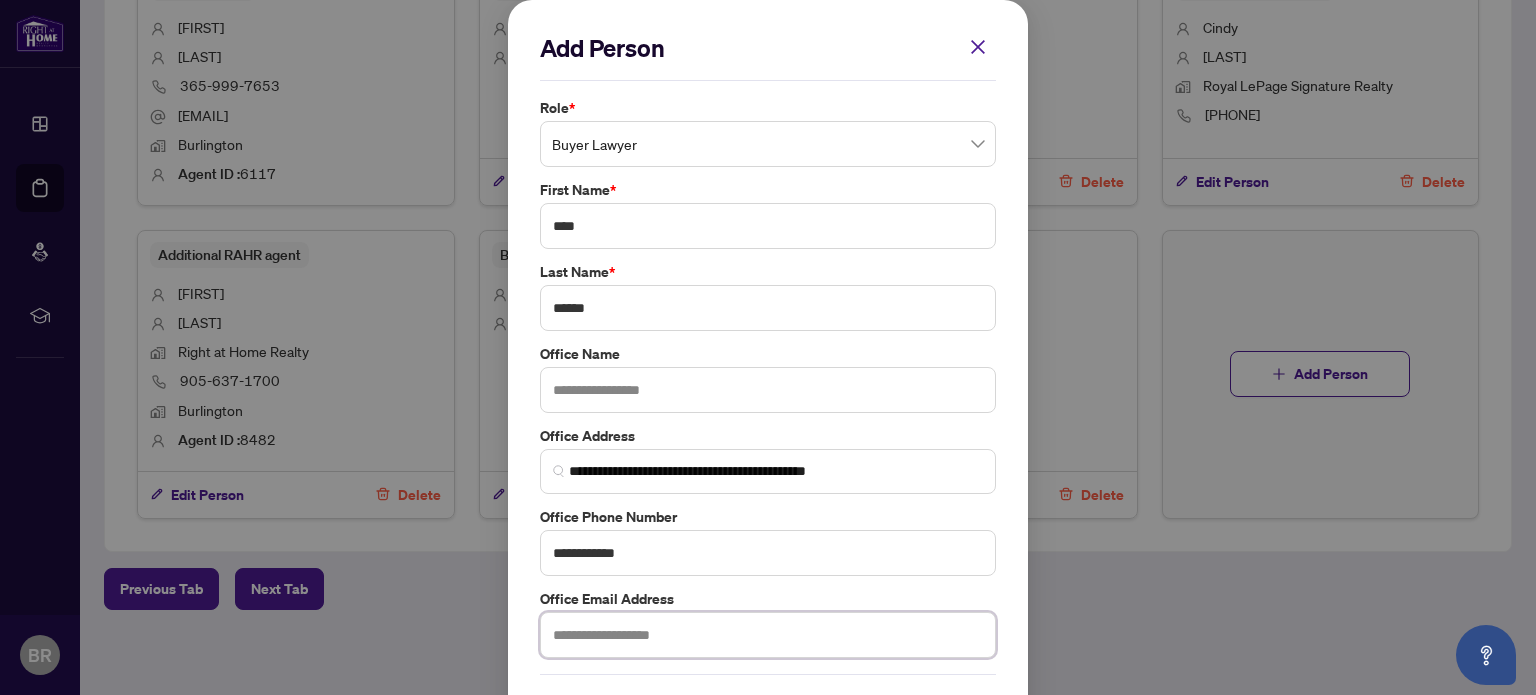 click at bounding box center (768, 635) 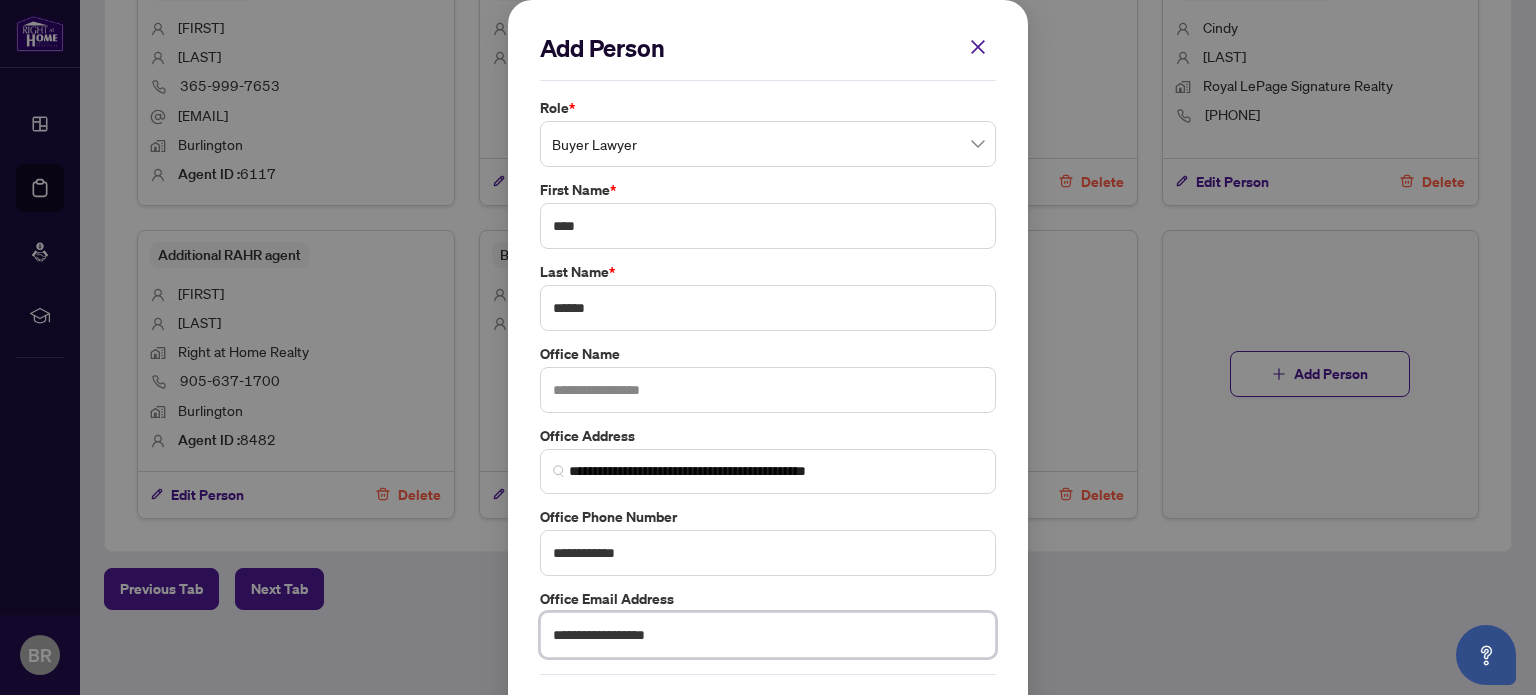 type on "**********" 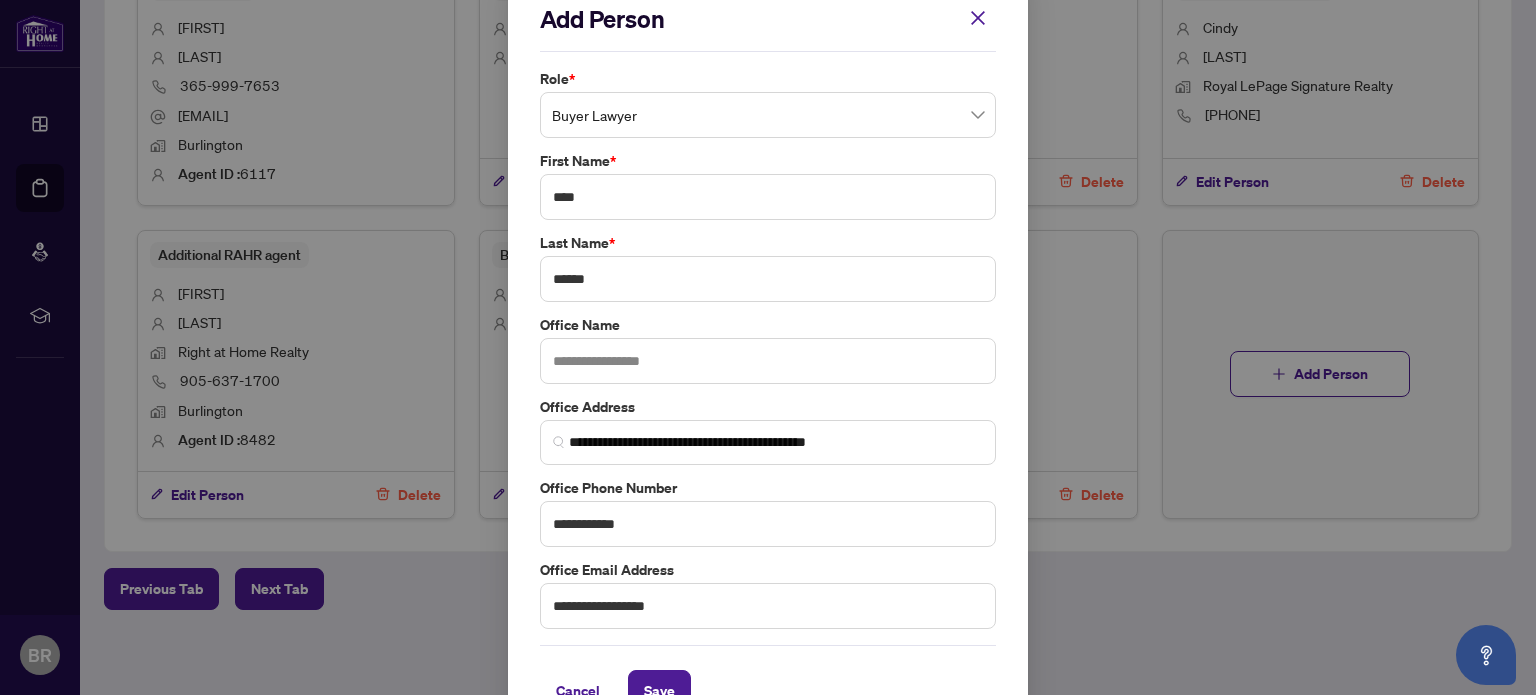 scroll, scrollTop: 74, scrollLeft: 0, axis: vertical 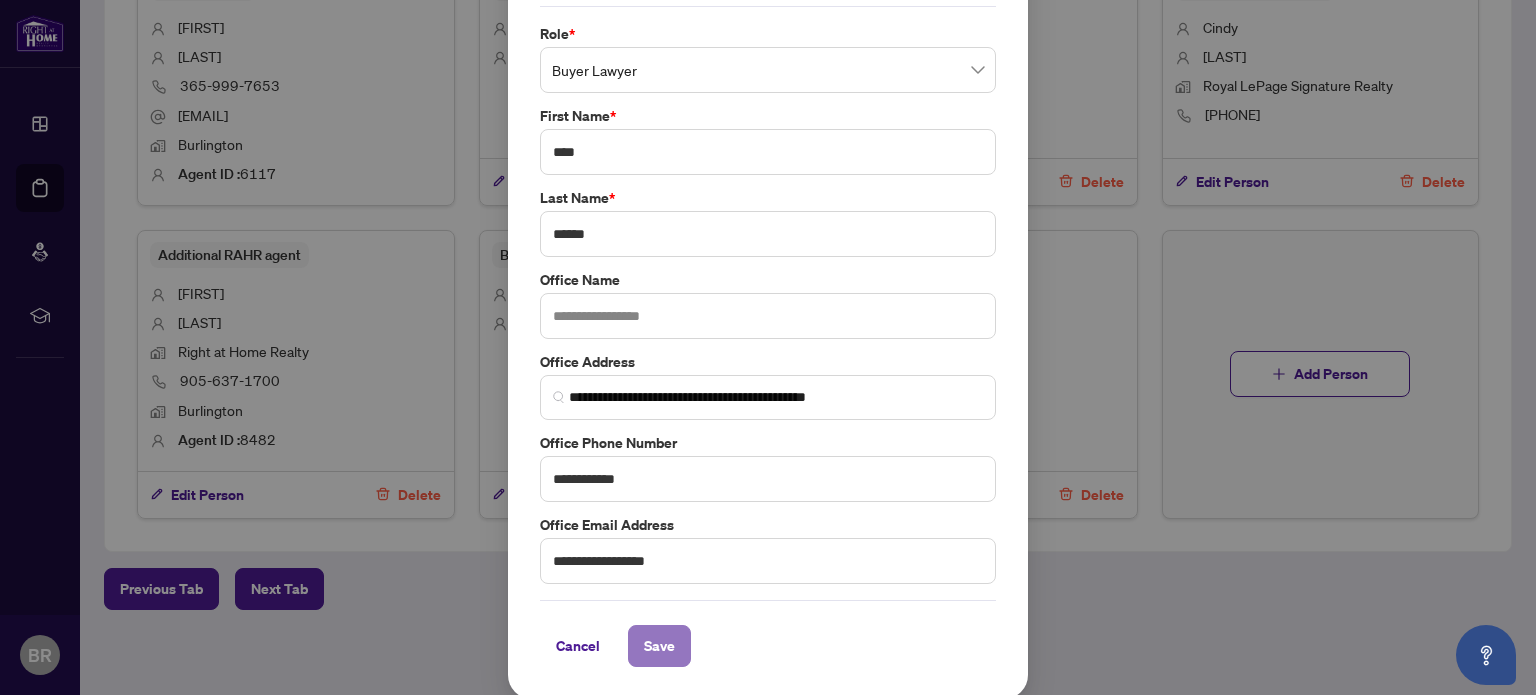 click on "Save" at bounding box center (659, 646) 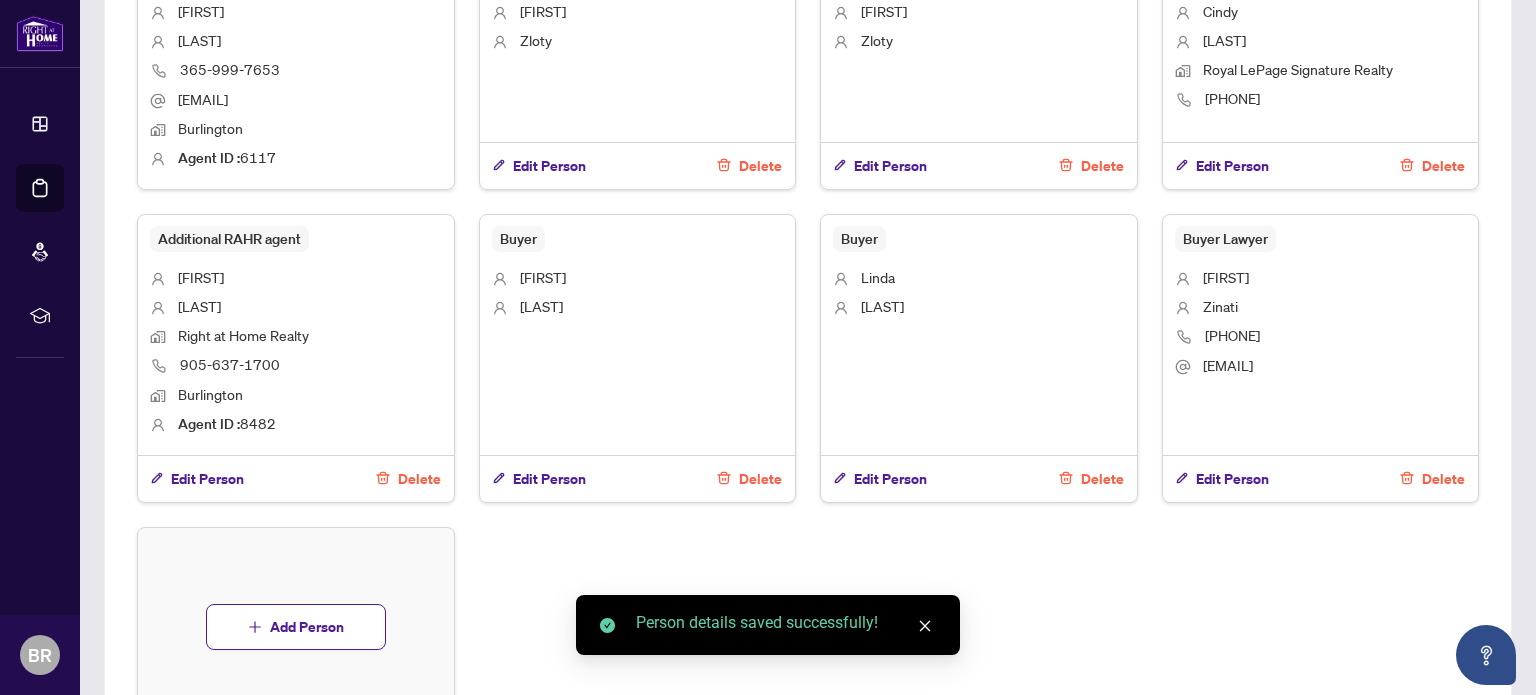 scroll, scrollTop: 1412, scrollLeft: 0, axis: vertical 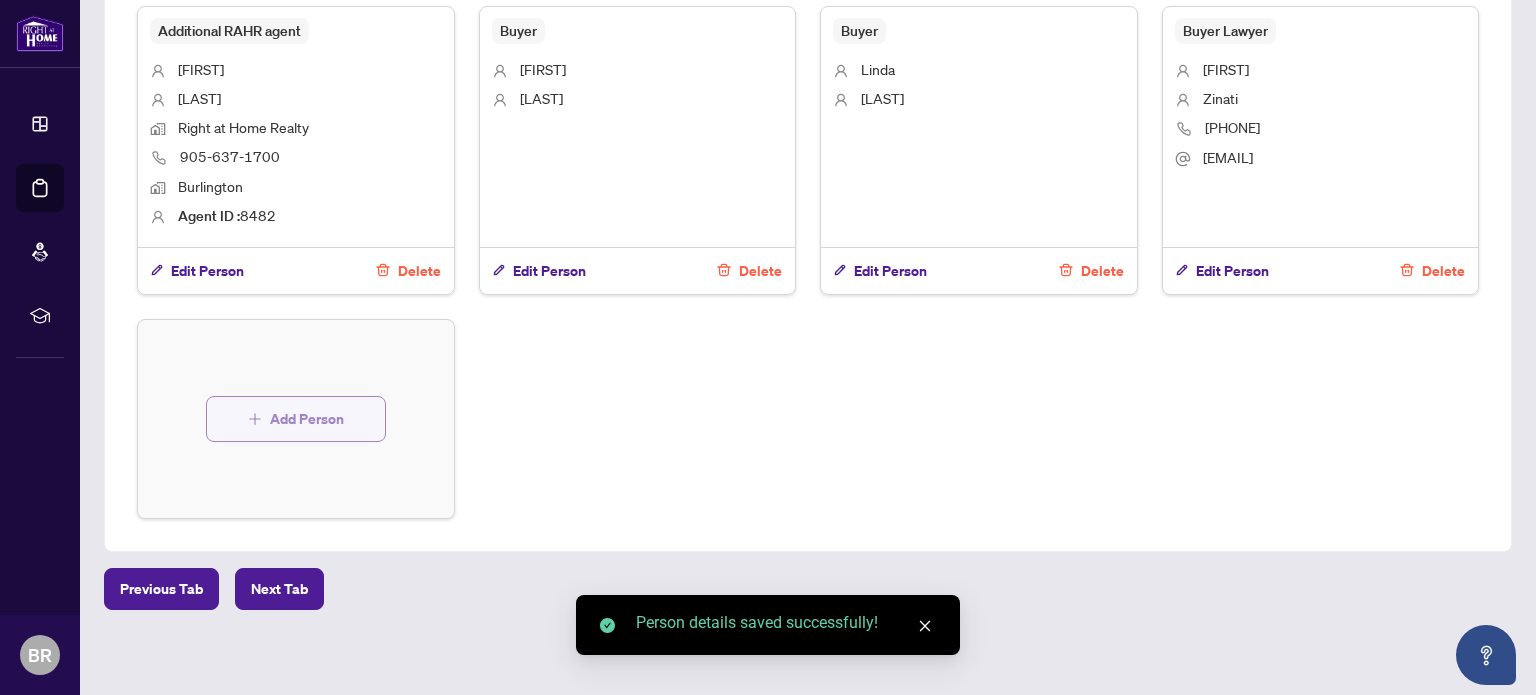 click 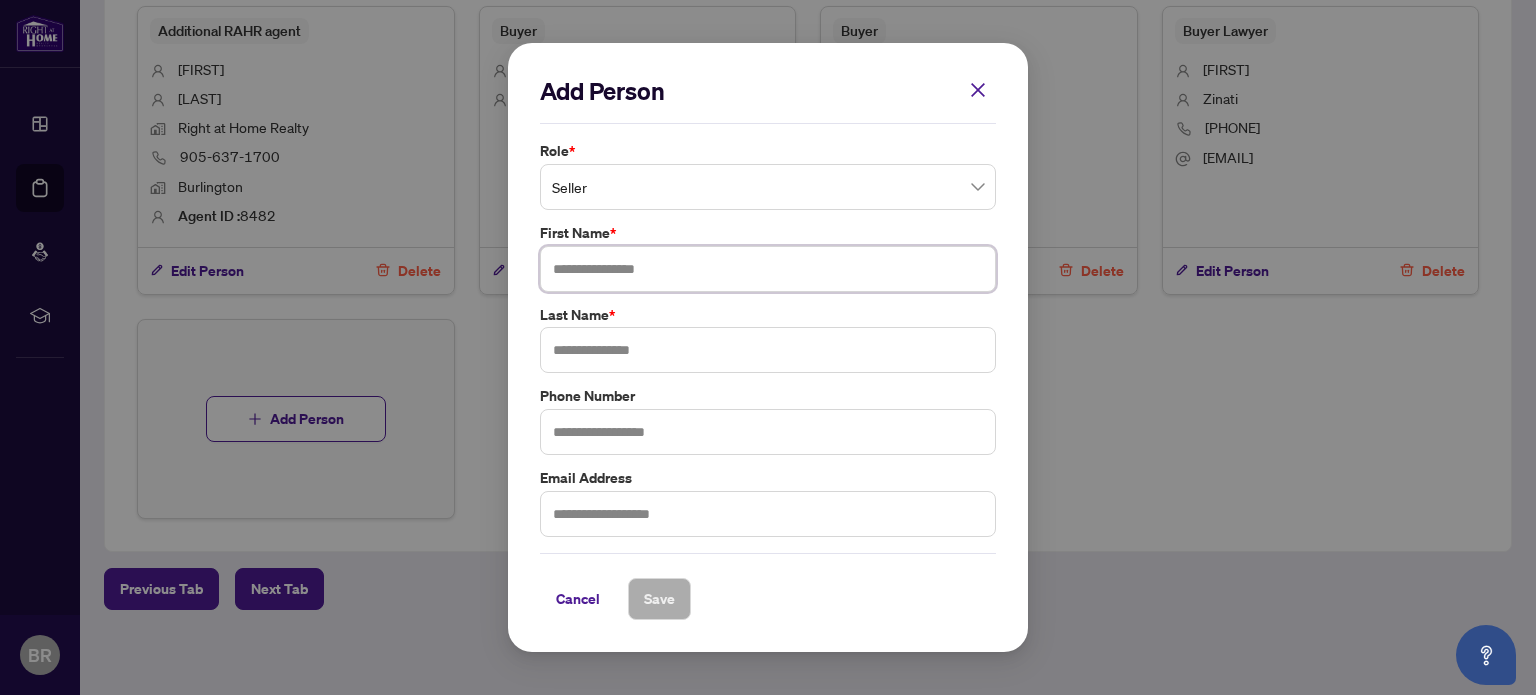 click at bounding box center [768, 269] 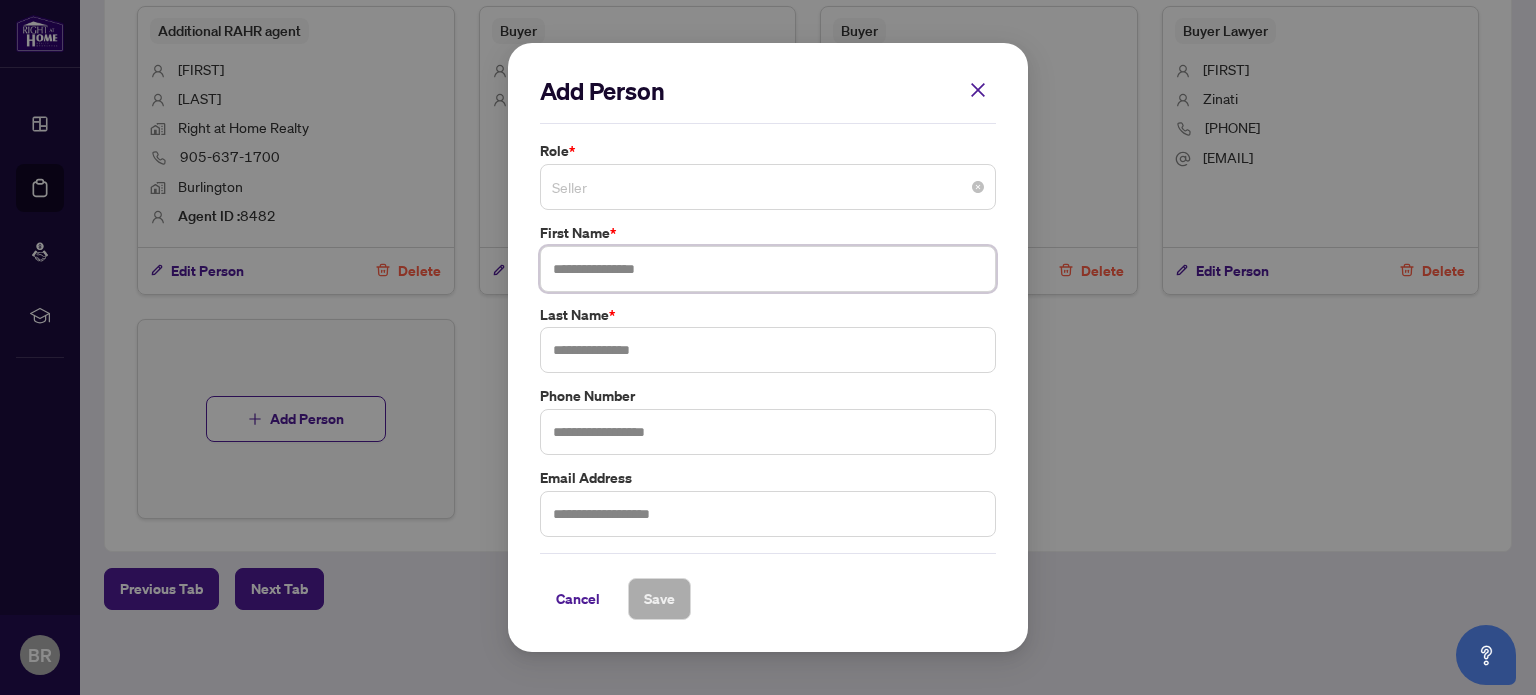 click on "Seller" at bounding box center [768, 187] 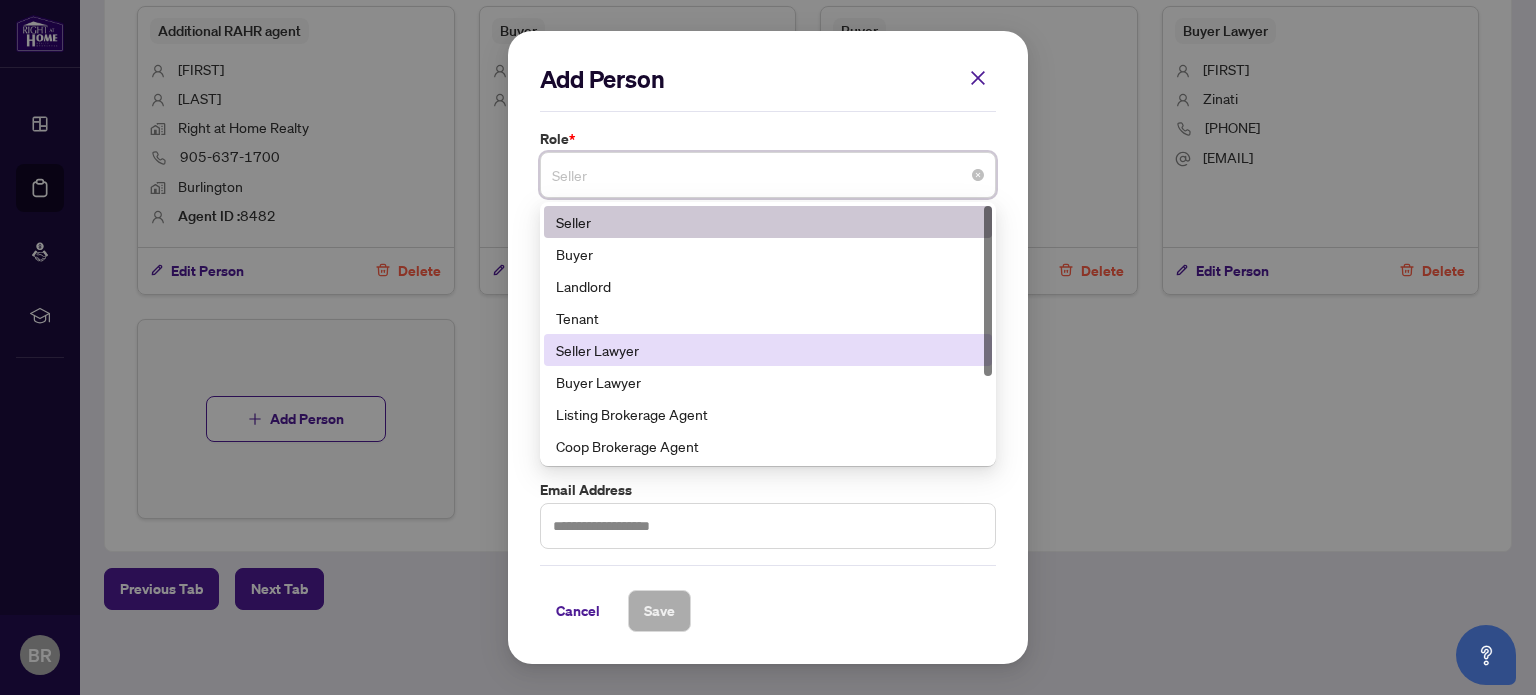 click on "Seller Lawyer" at bounding box center [768, 350] 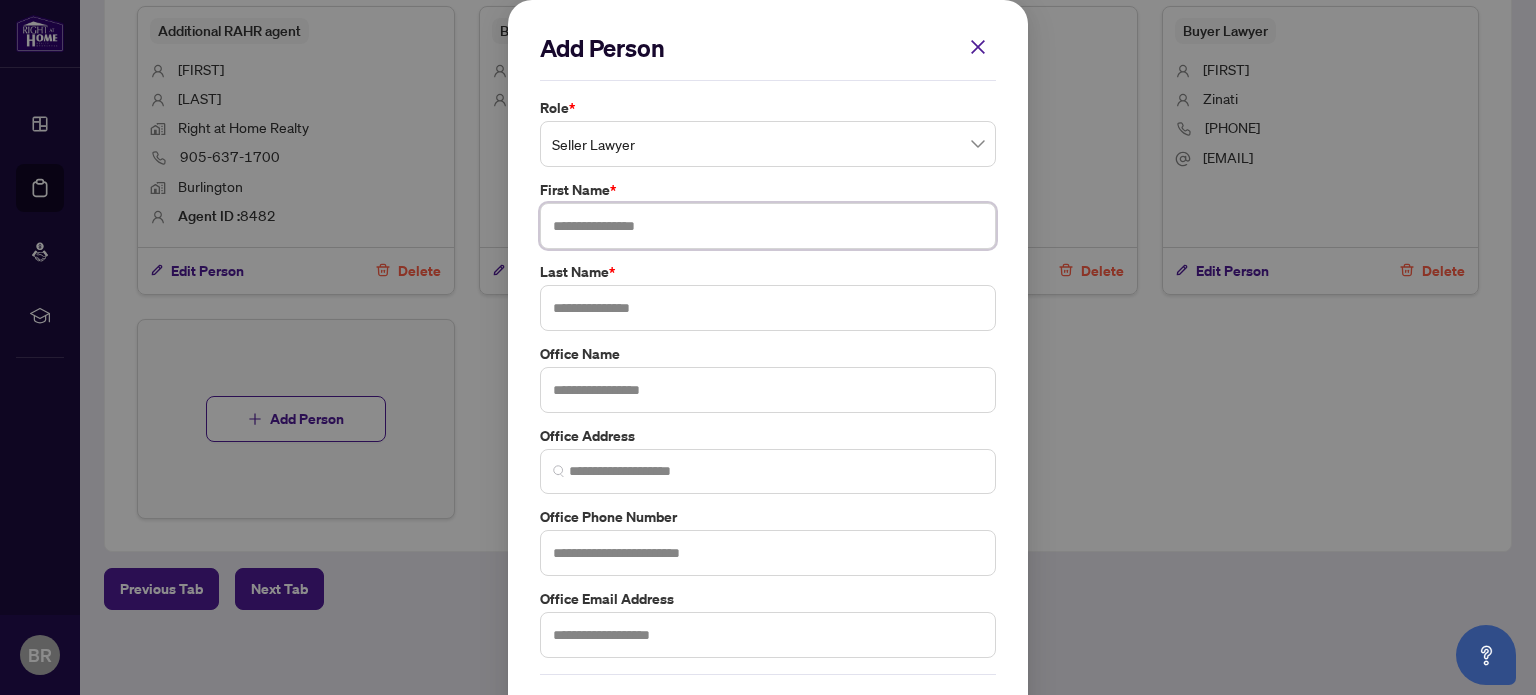 click at bounding box center (768, 226) 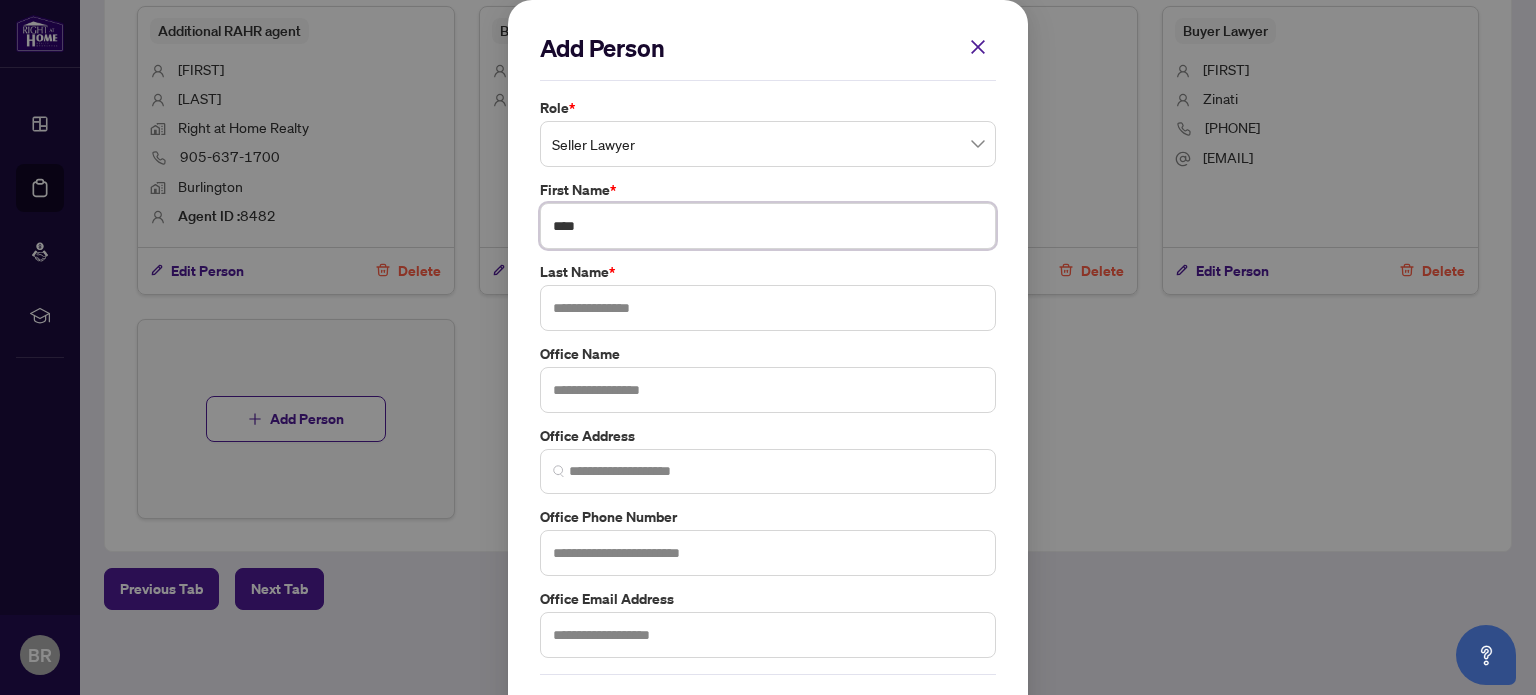 type on "****" 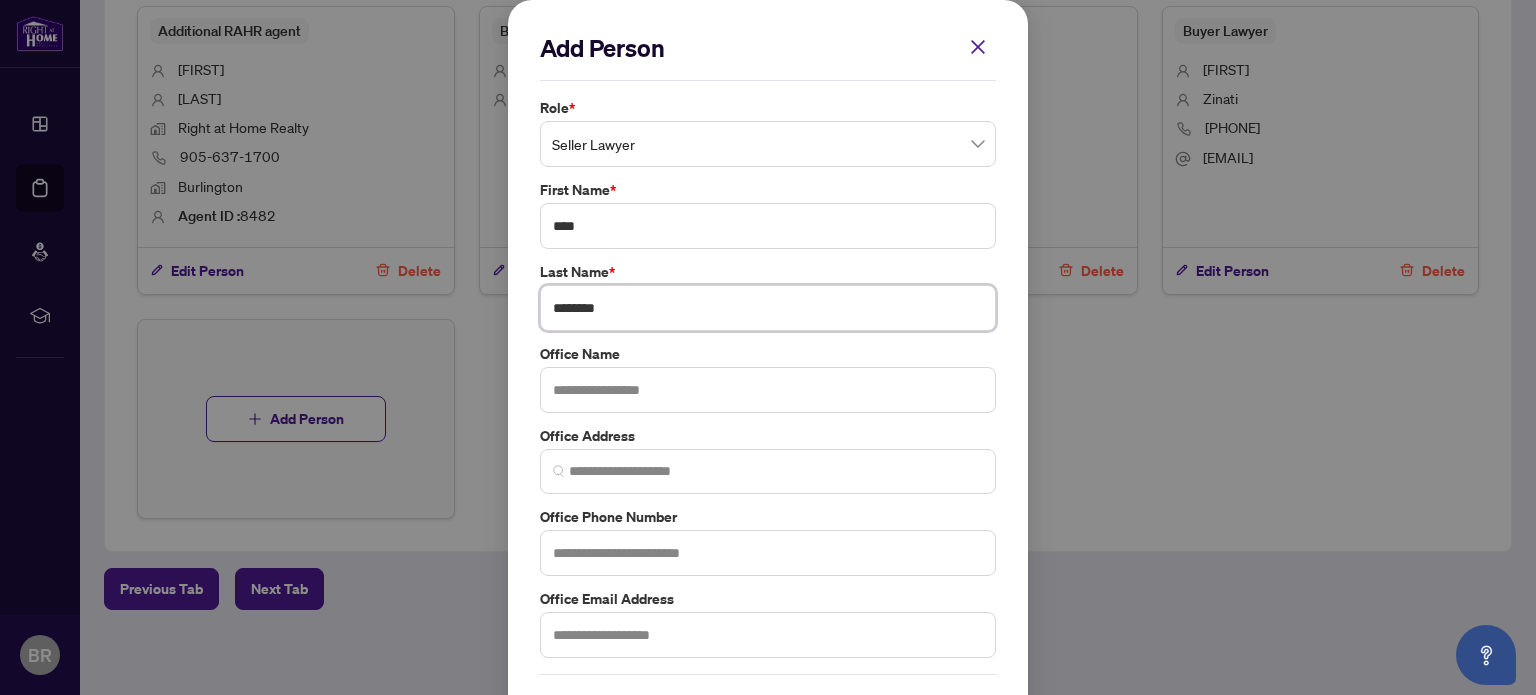 type on "********" 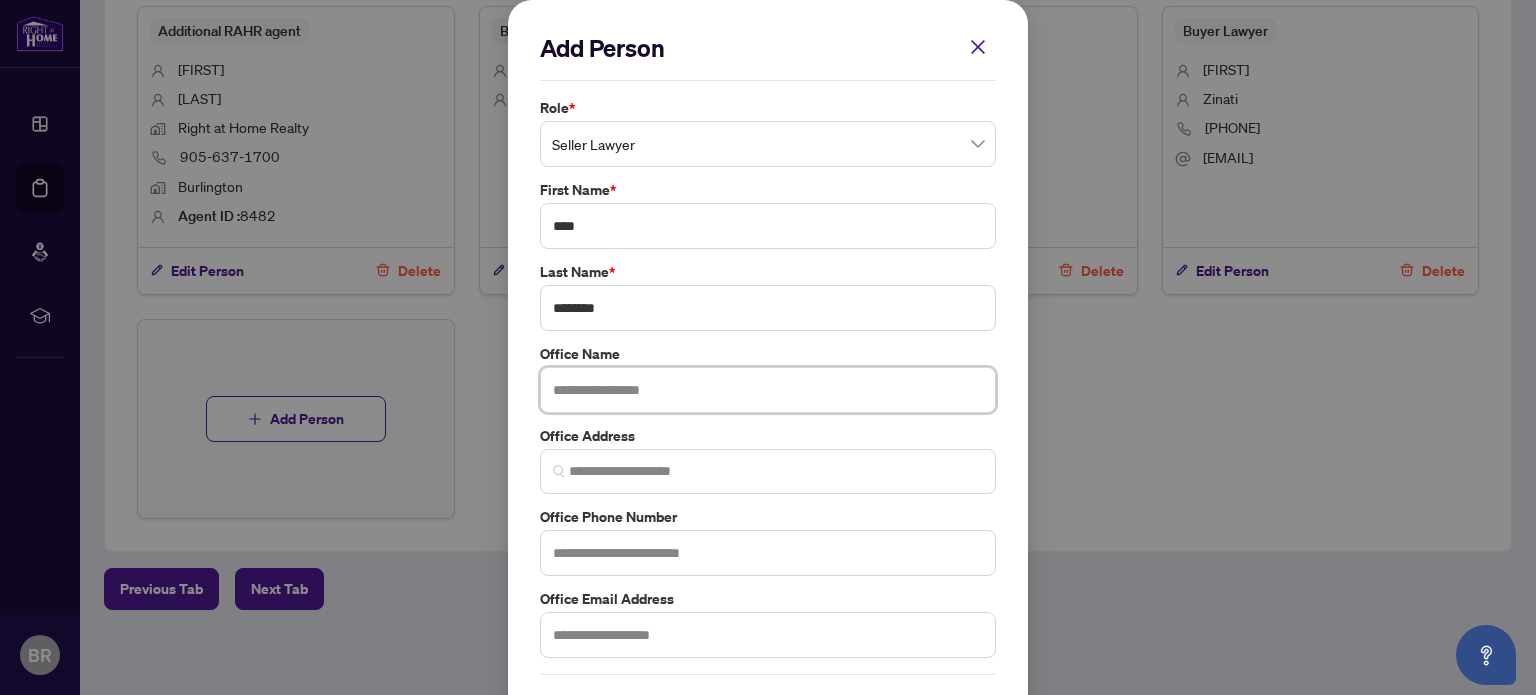 click at bounding box center [768, 390] 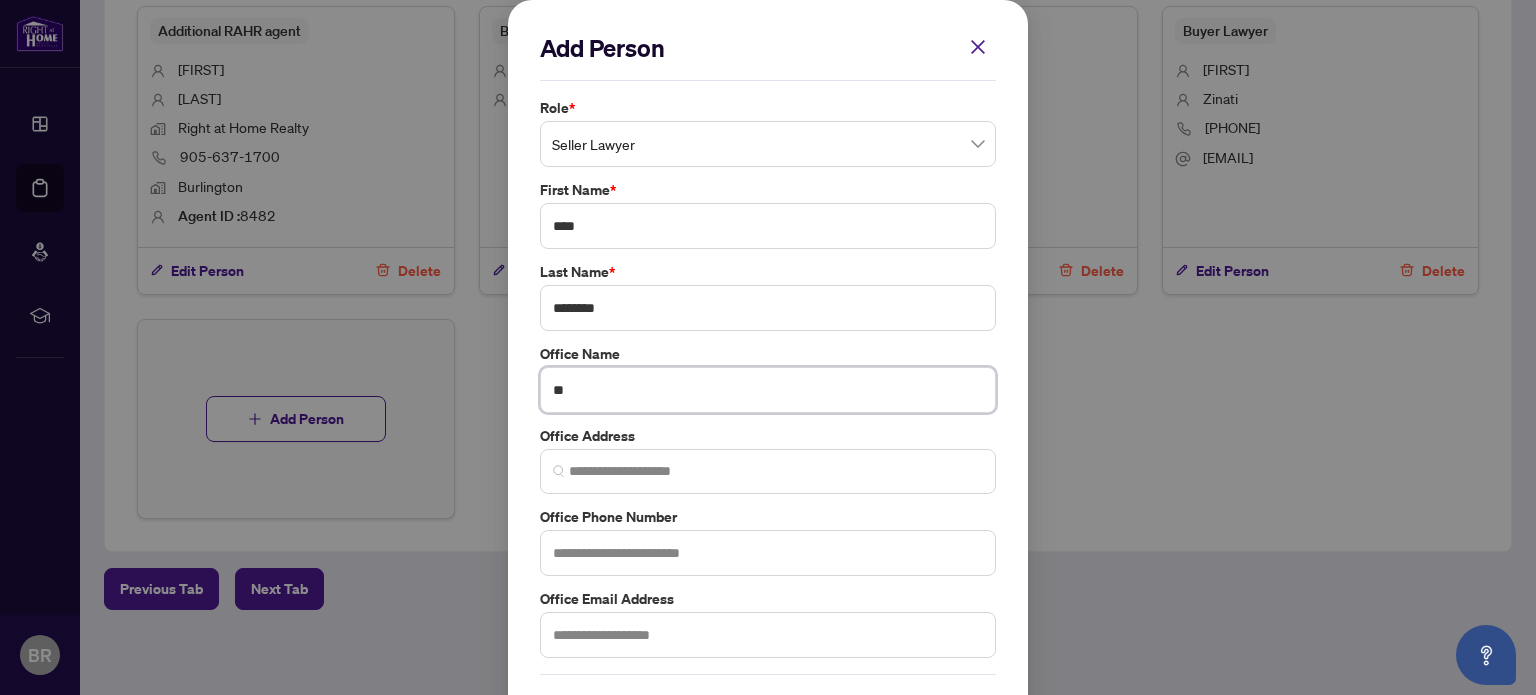 type on "*" 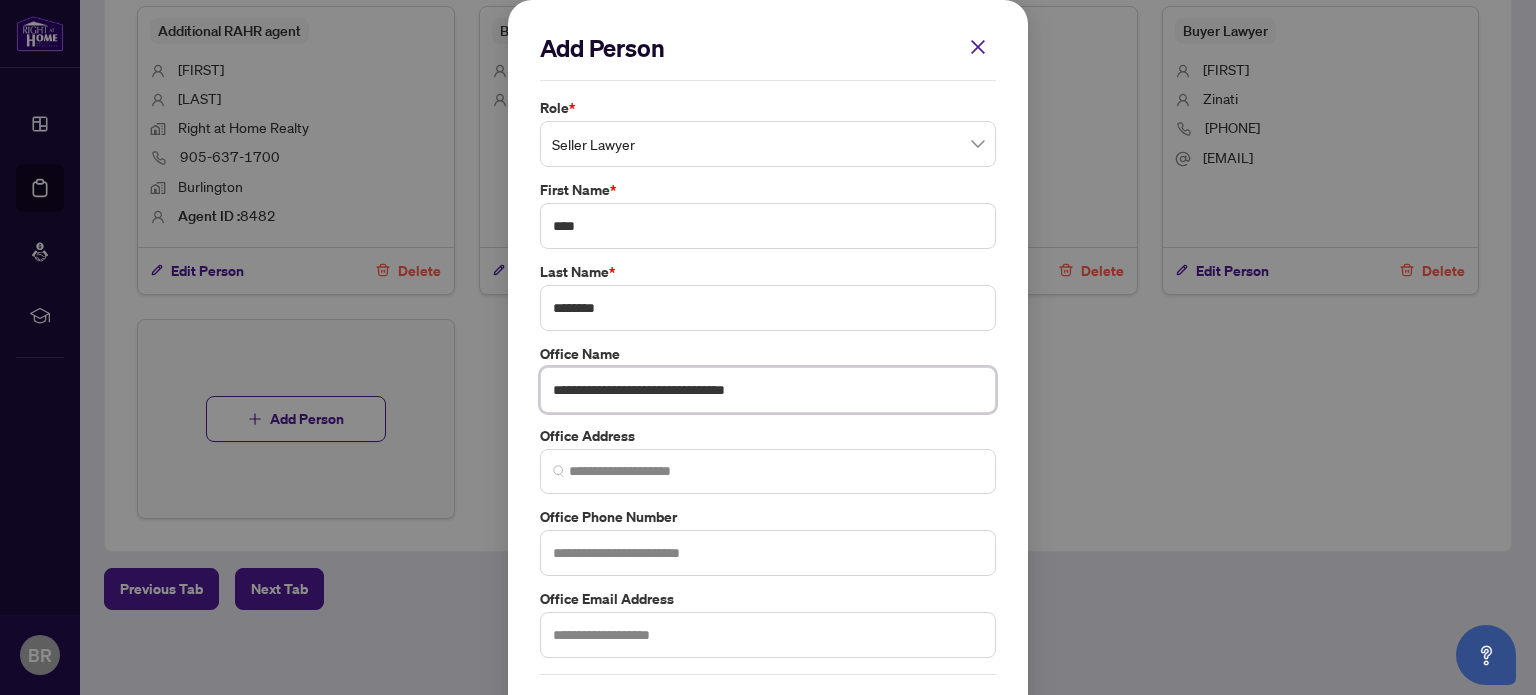 type on "**********" 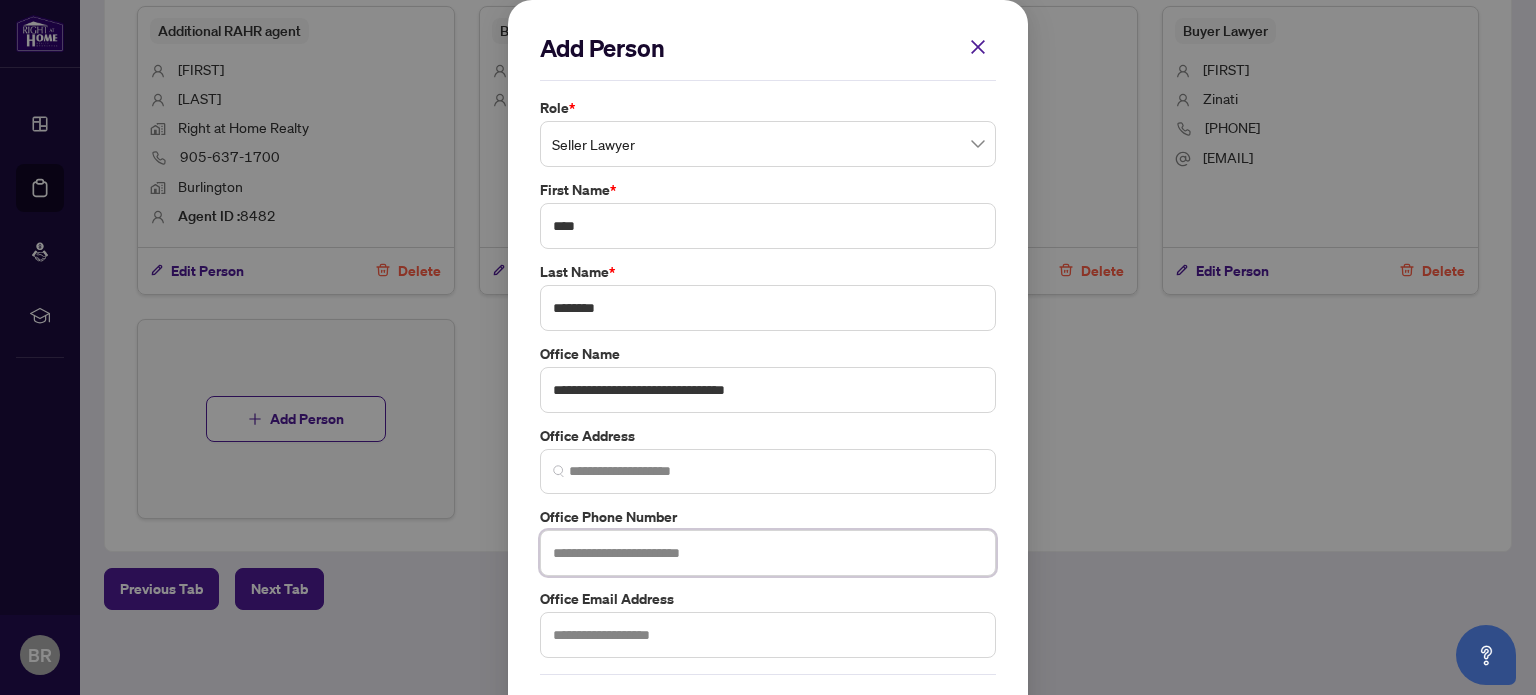 click at bounding box center [768, 553] 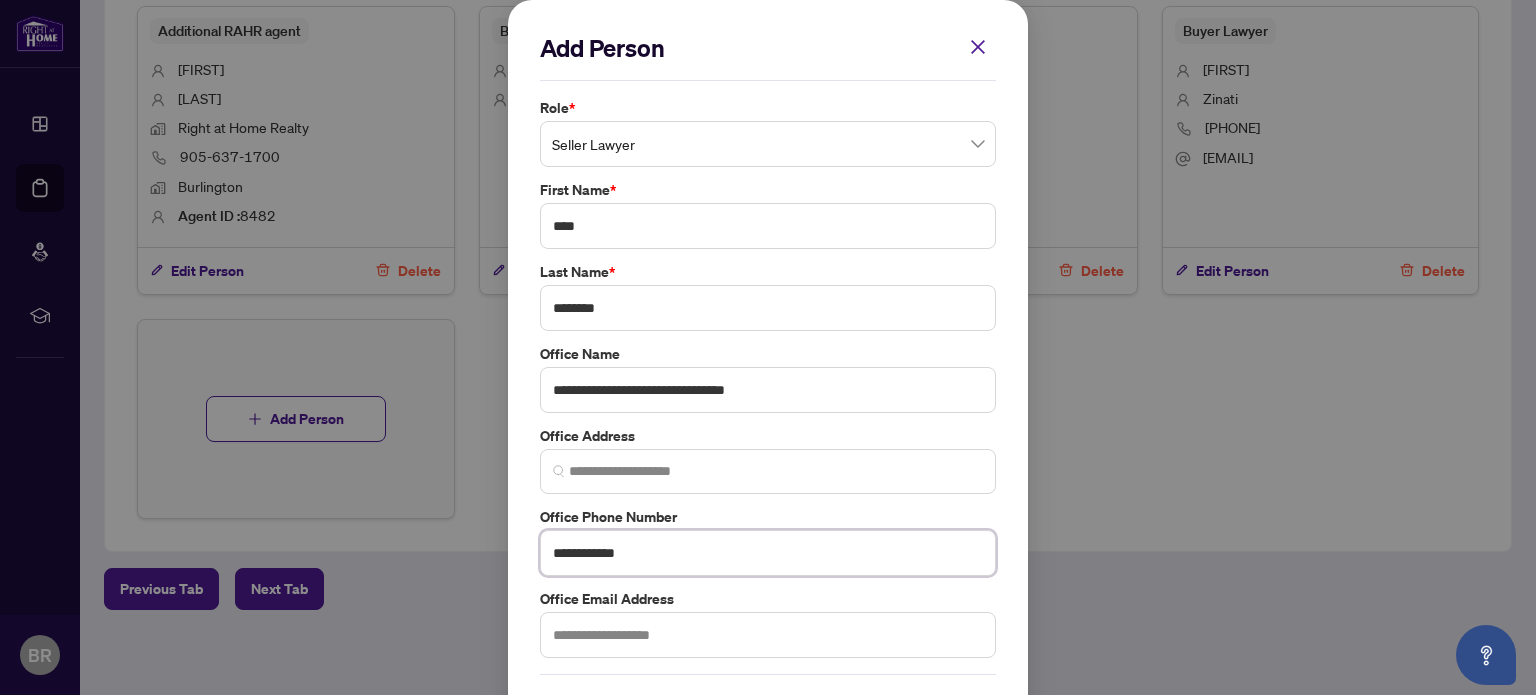 type on "**********" 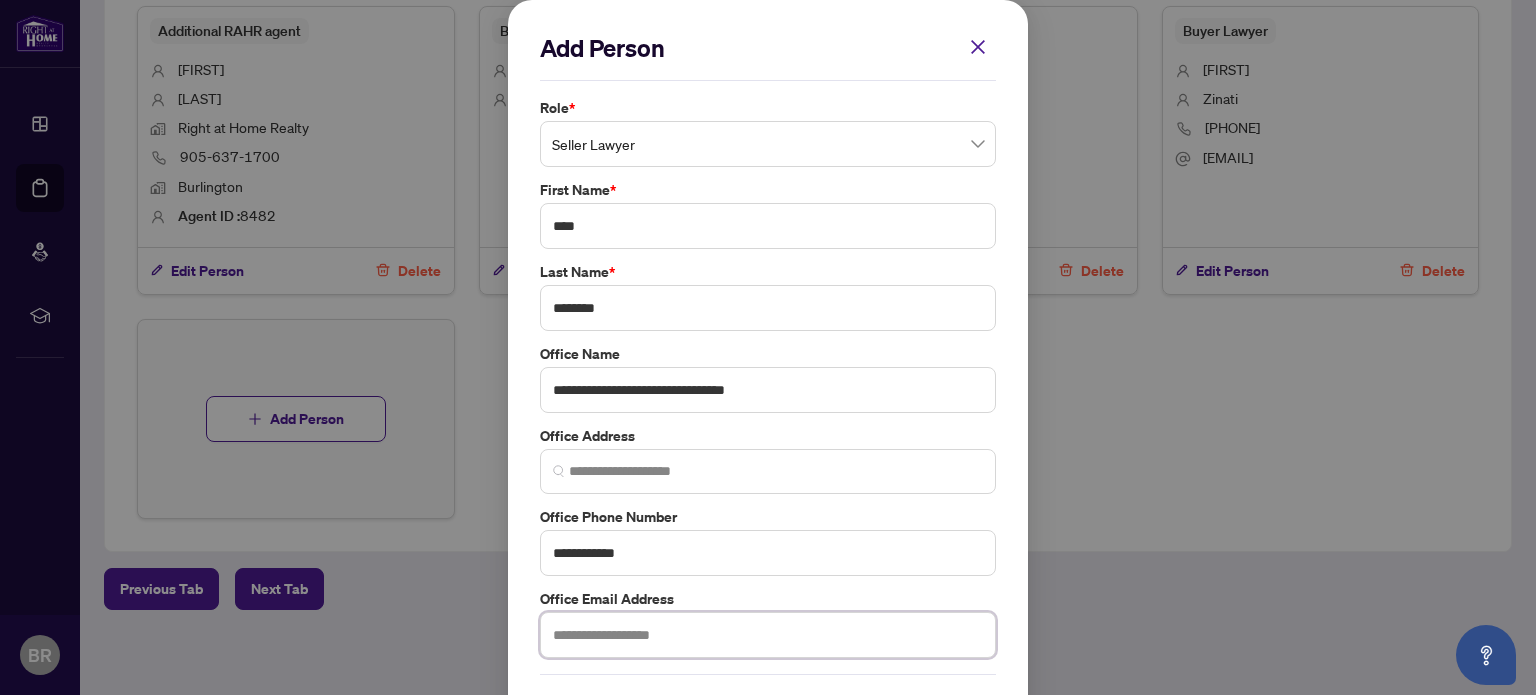 click at bounding box center (768, 635) 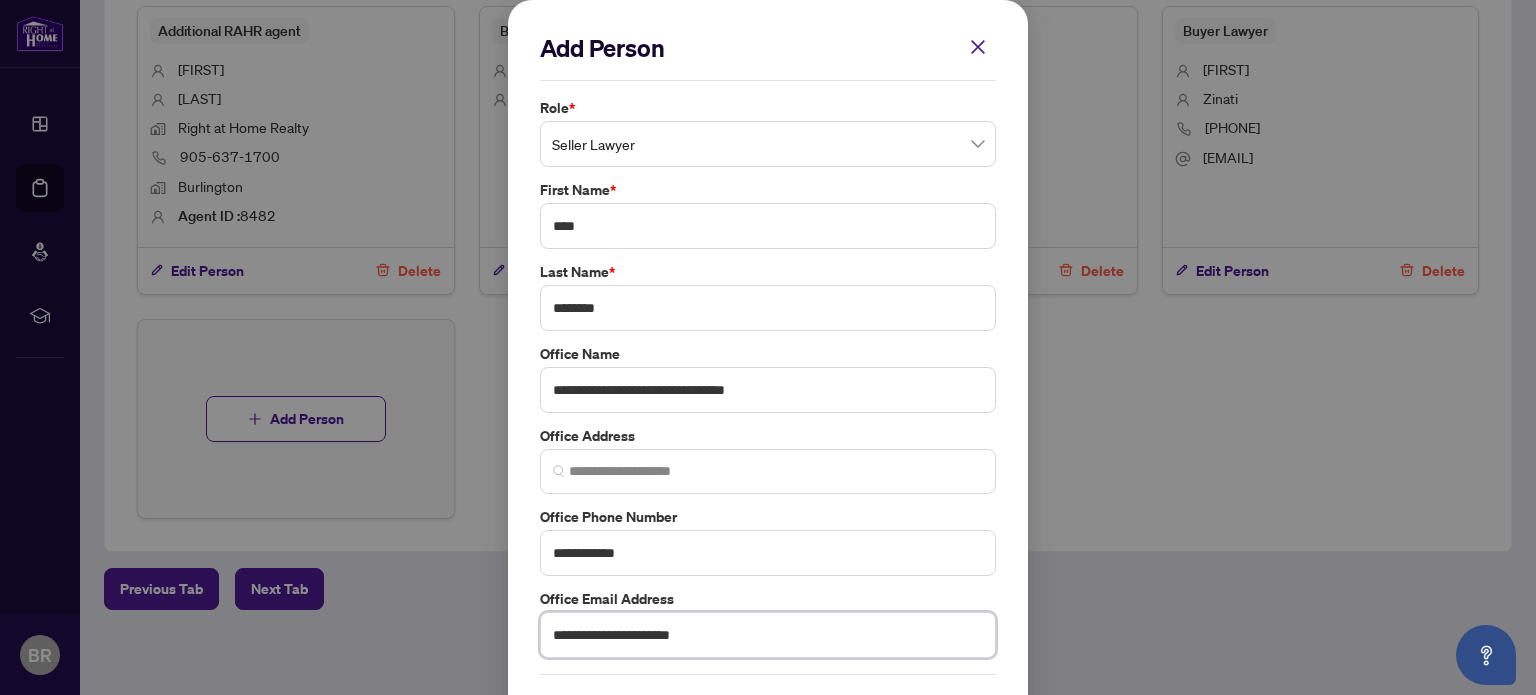 type on "**********" 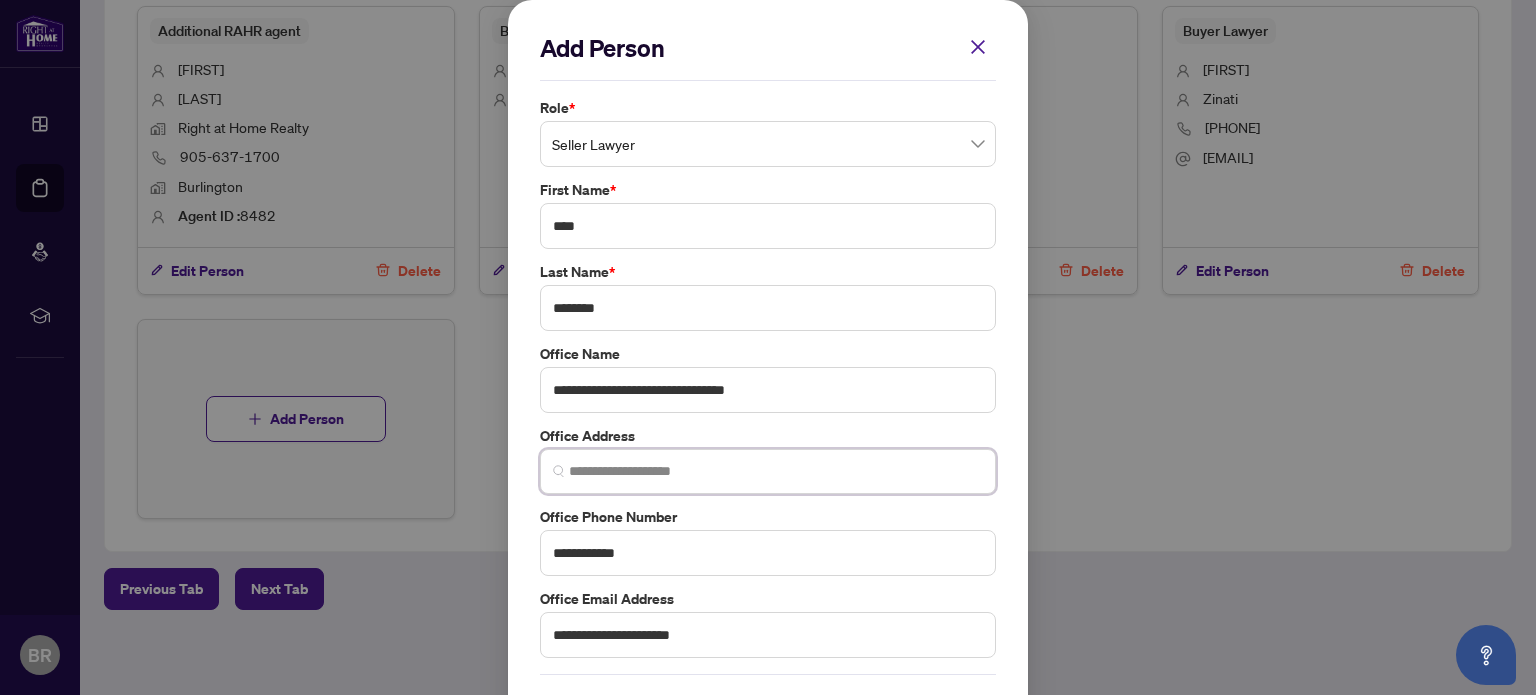 click at bounding box center [776, 471] 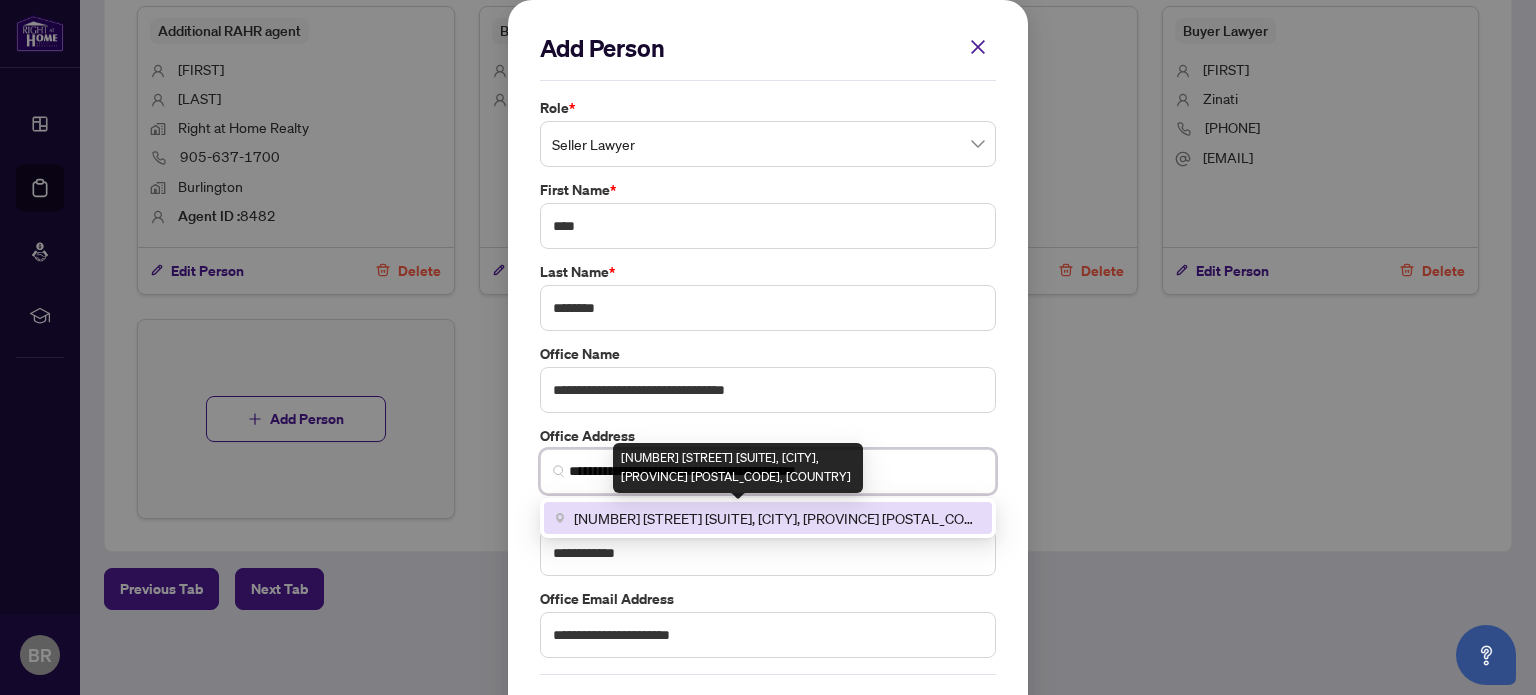 click on "[NUMBER] [STREET] [SUITE], [CITY], [PROVINCE] [POSTAL_CODE], [COUNTRY]" at bounding box center (777, 518) 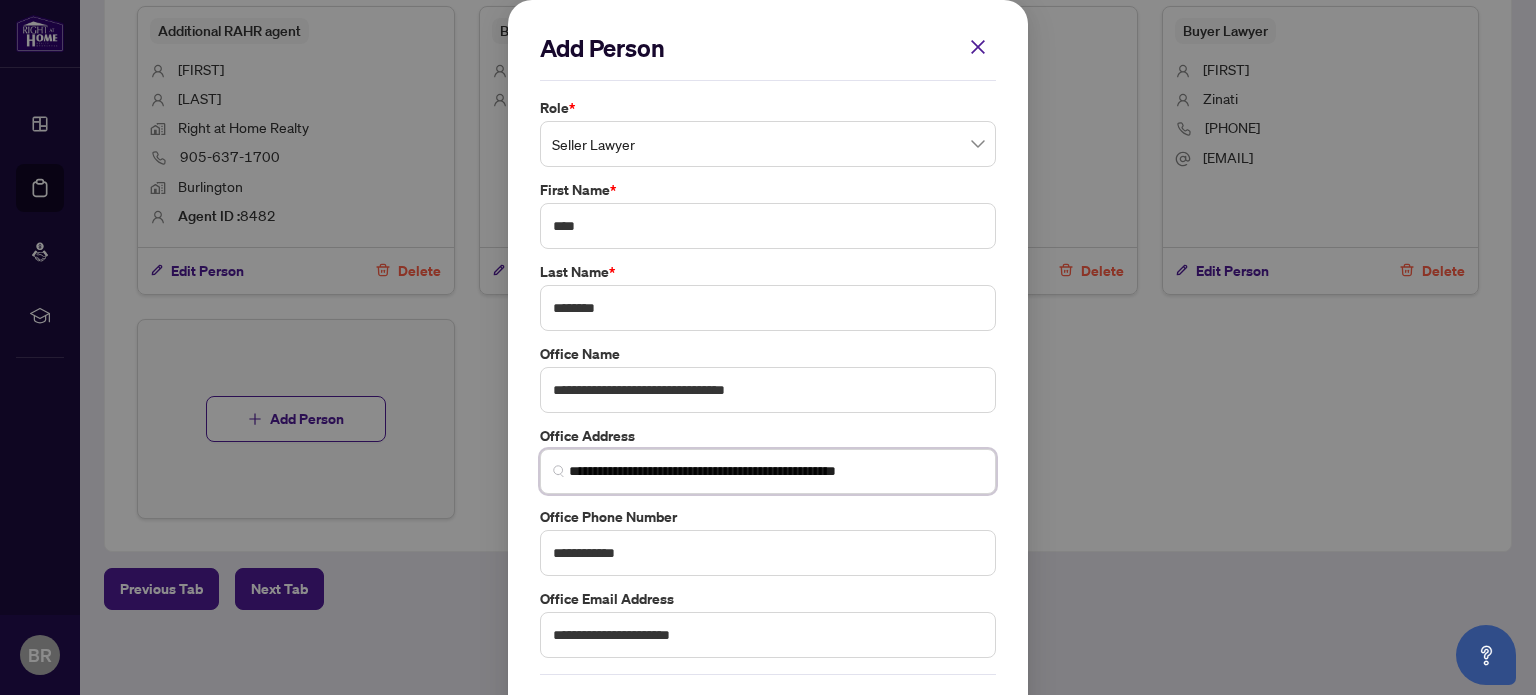 type on "**********" 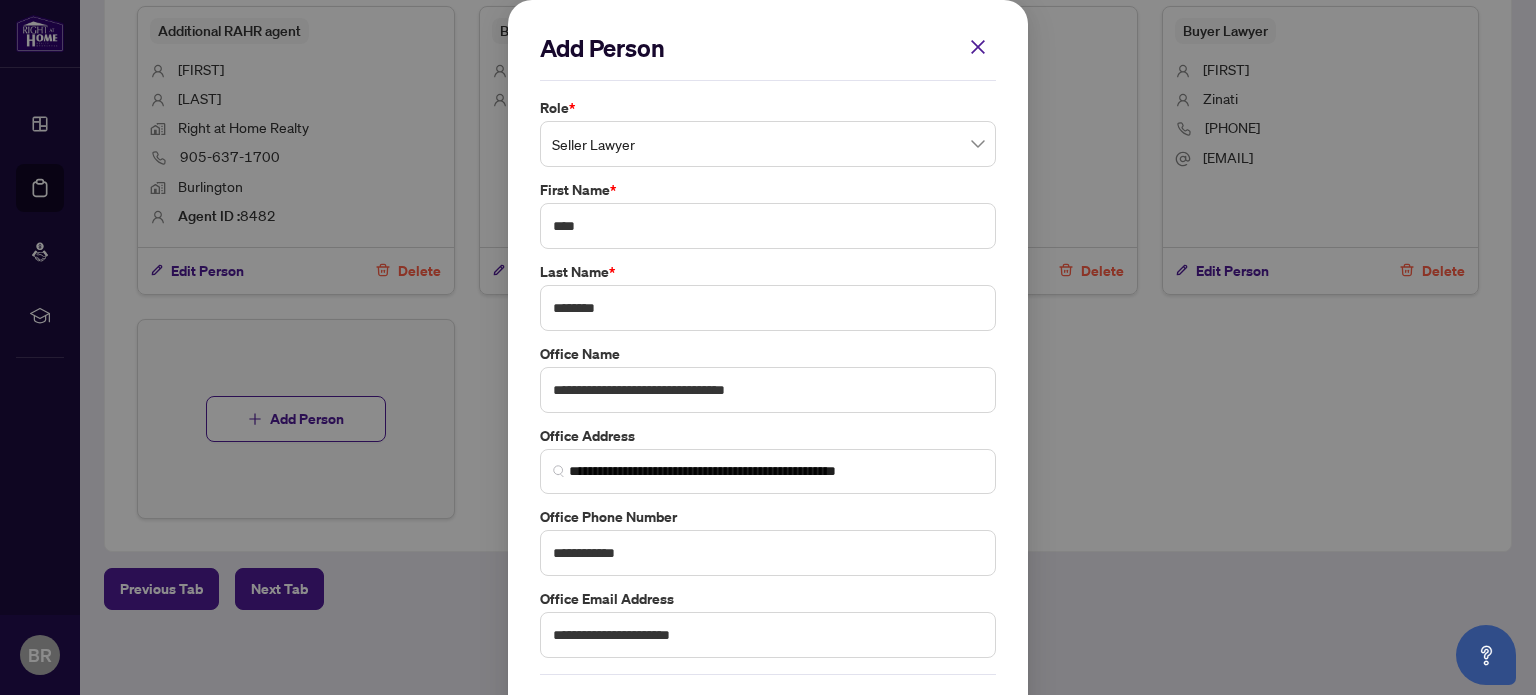 click on "Signed Amendment - [NUMBER] [LAST].pdf [NUMBER] [STREET] [SUITE], [CITY], [PROVINCE] [POSTAL_CODE], [COUNTRY]" at bounding box center [768, 347] 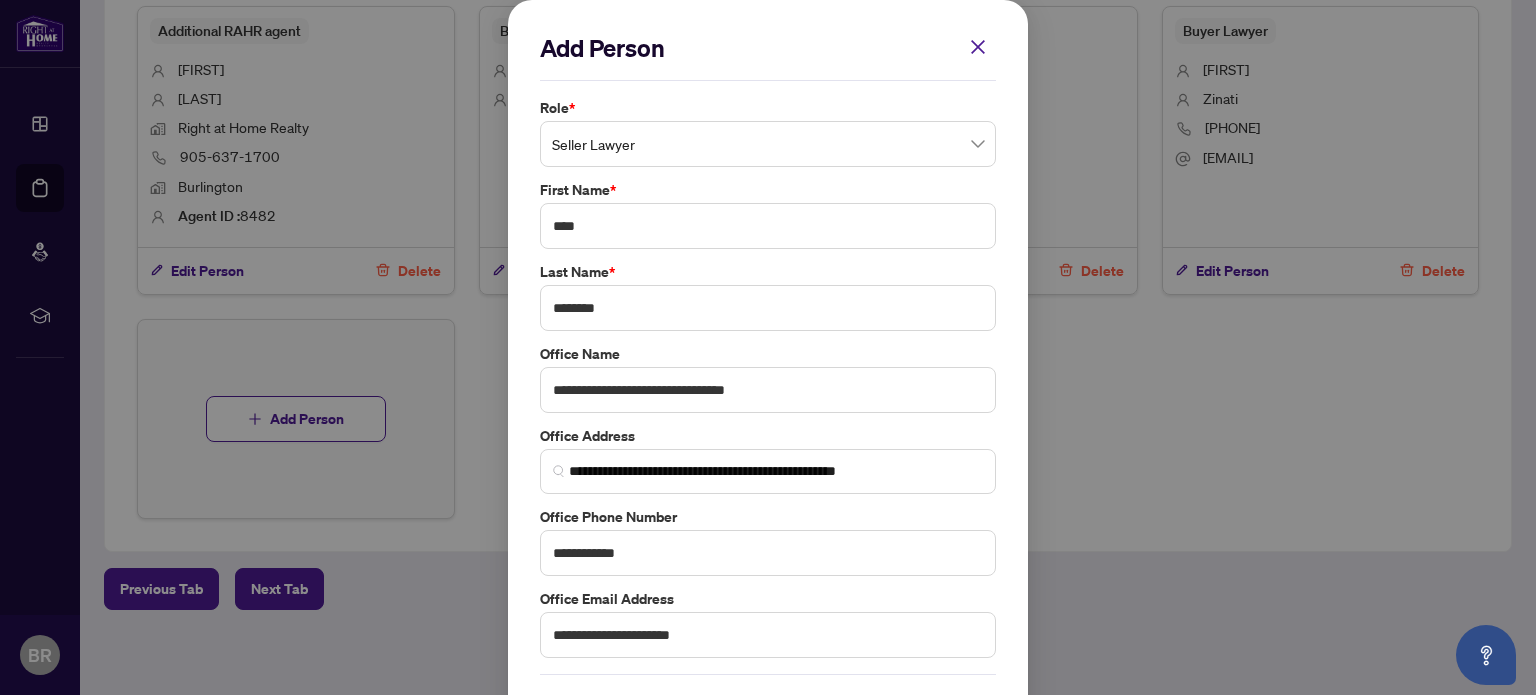 scroll, scrollTop: 74, scrollLeft: 0, axis: vertical 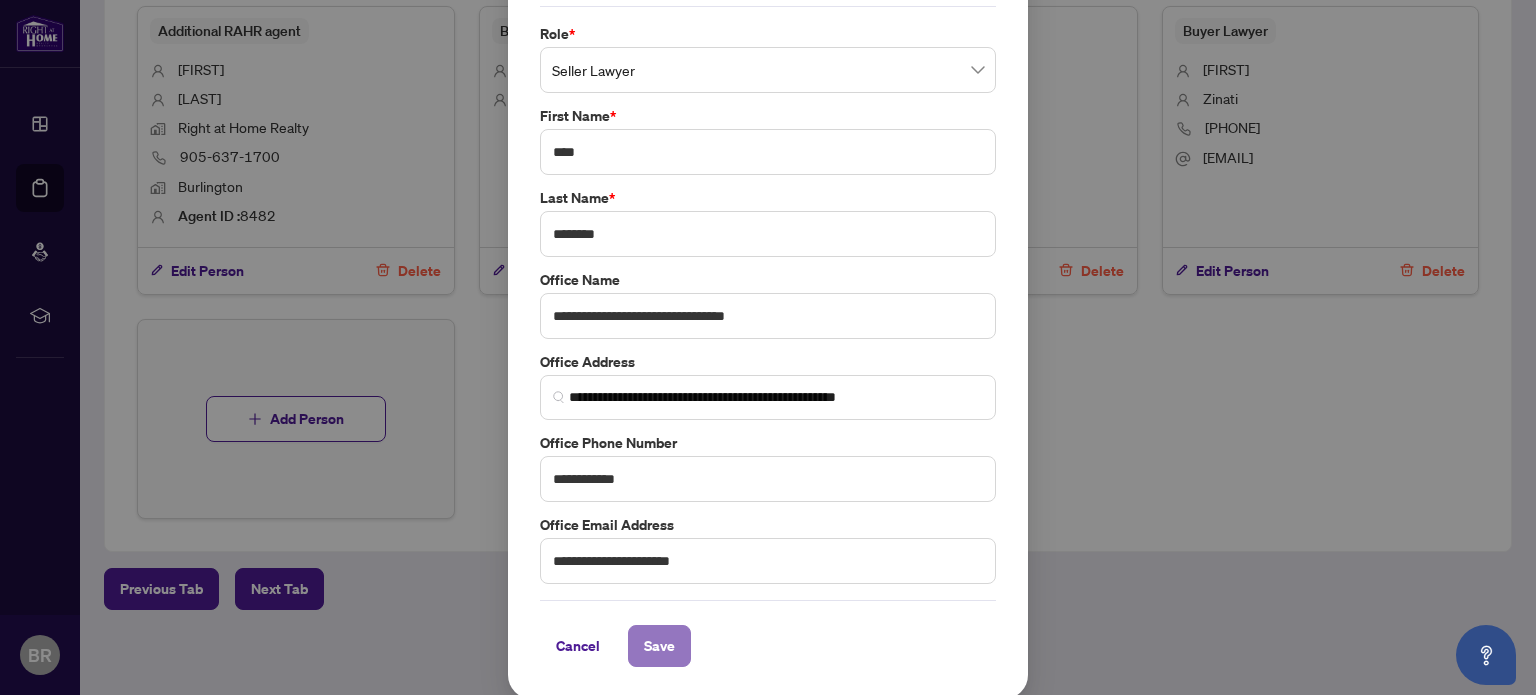 click on "Save" at bounding box center (659, 646) 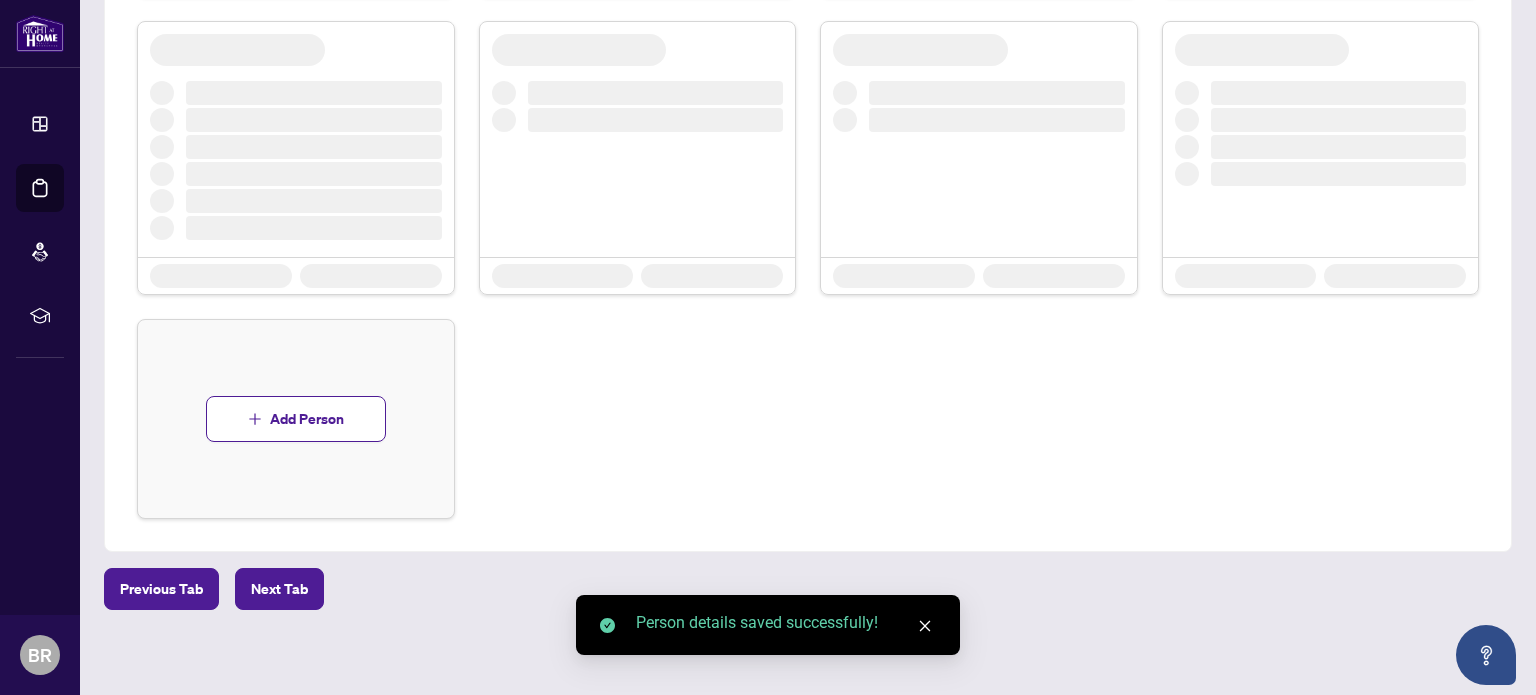 scroll, scrollTop: 1412, scrollLeft: 0, axis: vertical 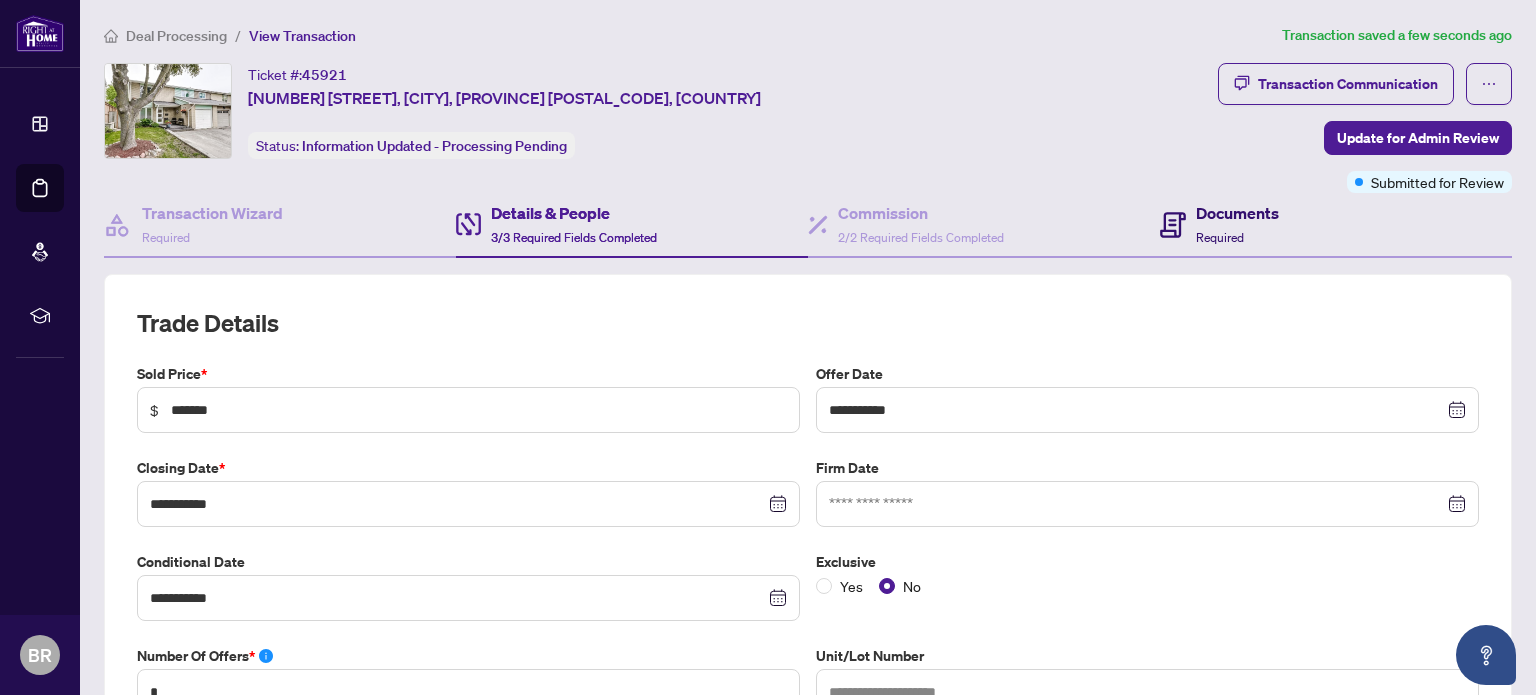 click on "Required" at bounding box center [1220, 237] 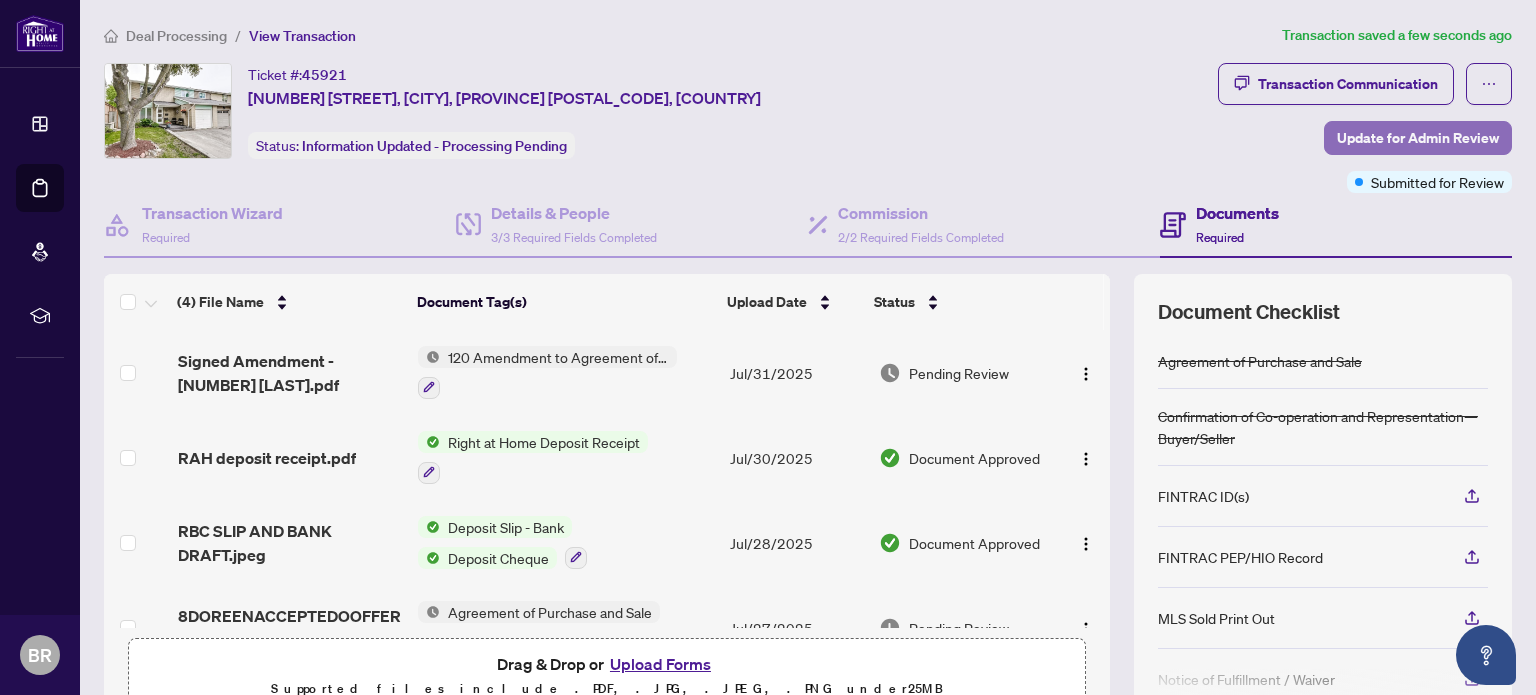 click on "Update for Admin Review" at bounding box center (1418, 138) 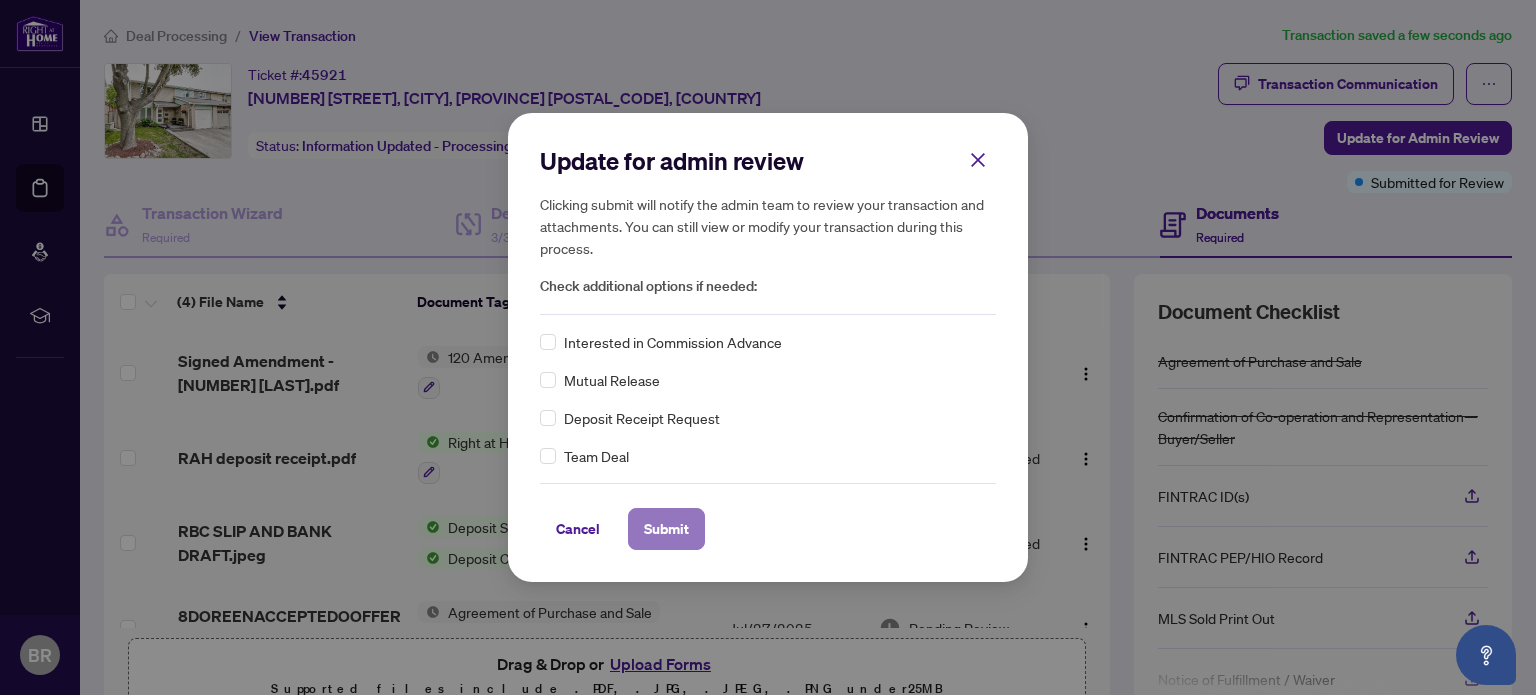 click on "Submit" at bounding box center (666, 529) 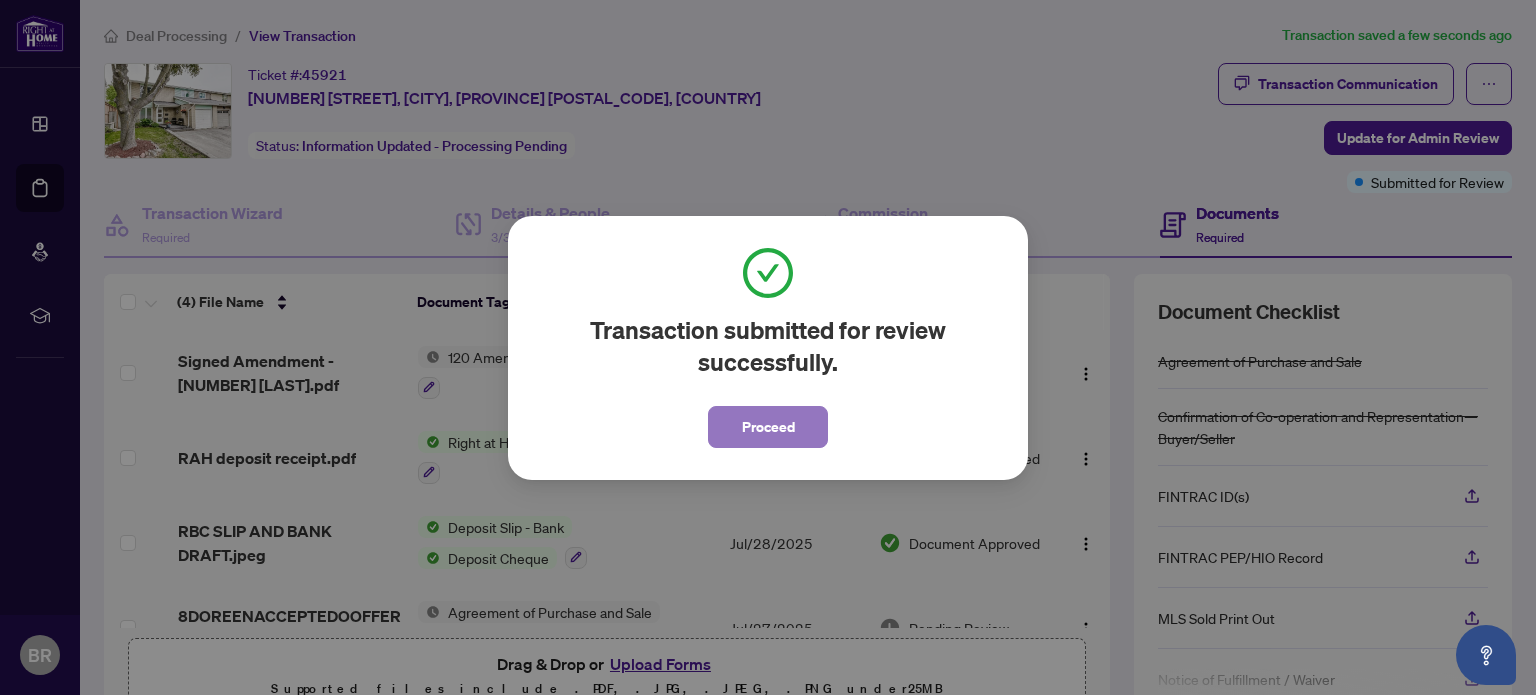 click on "Proceed" at bounding box center [768, 427] 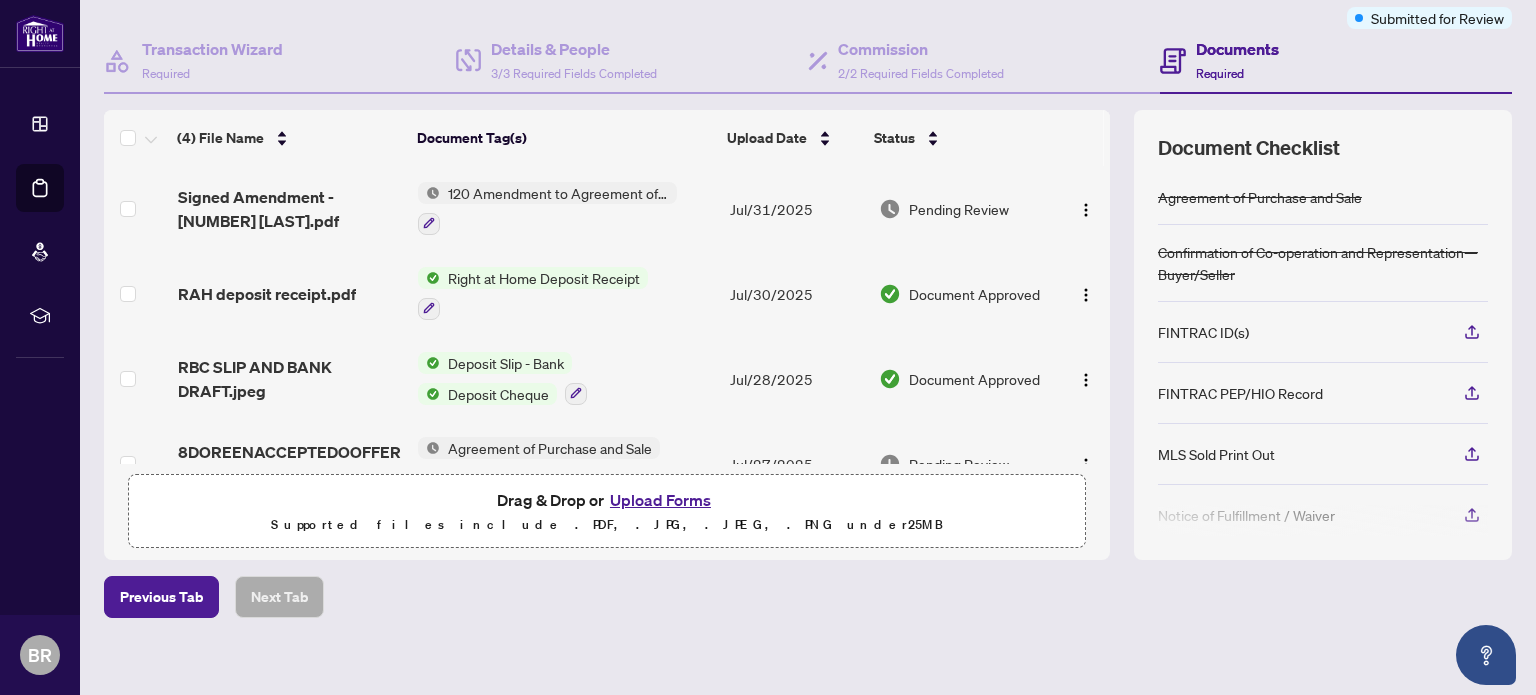 scroll, scrollTop: 176, scrollLeft: 0, axis: vertical 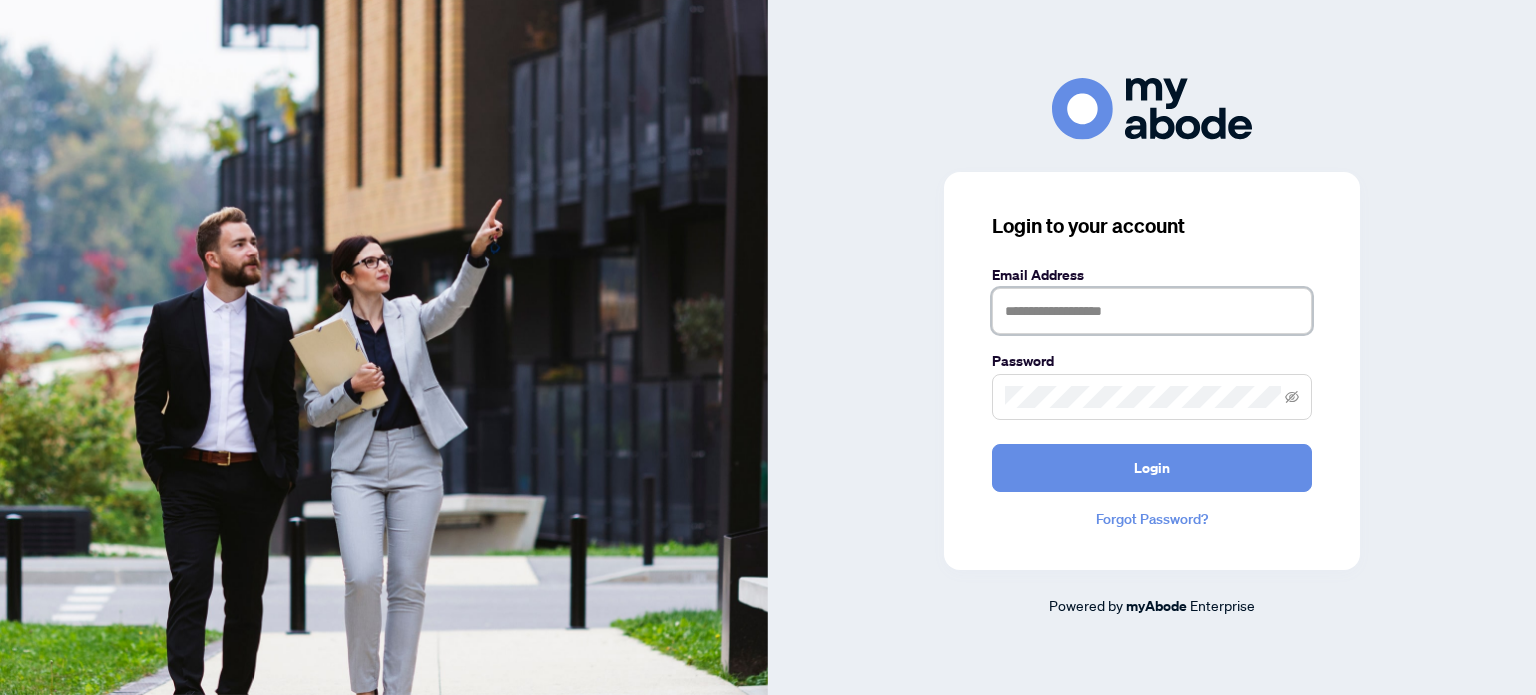 click at bounding box center (1152, 311) 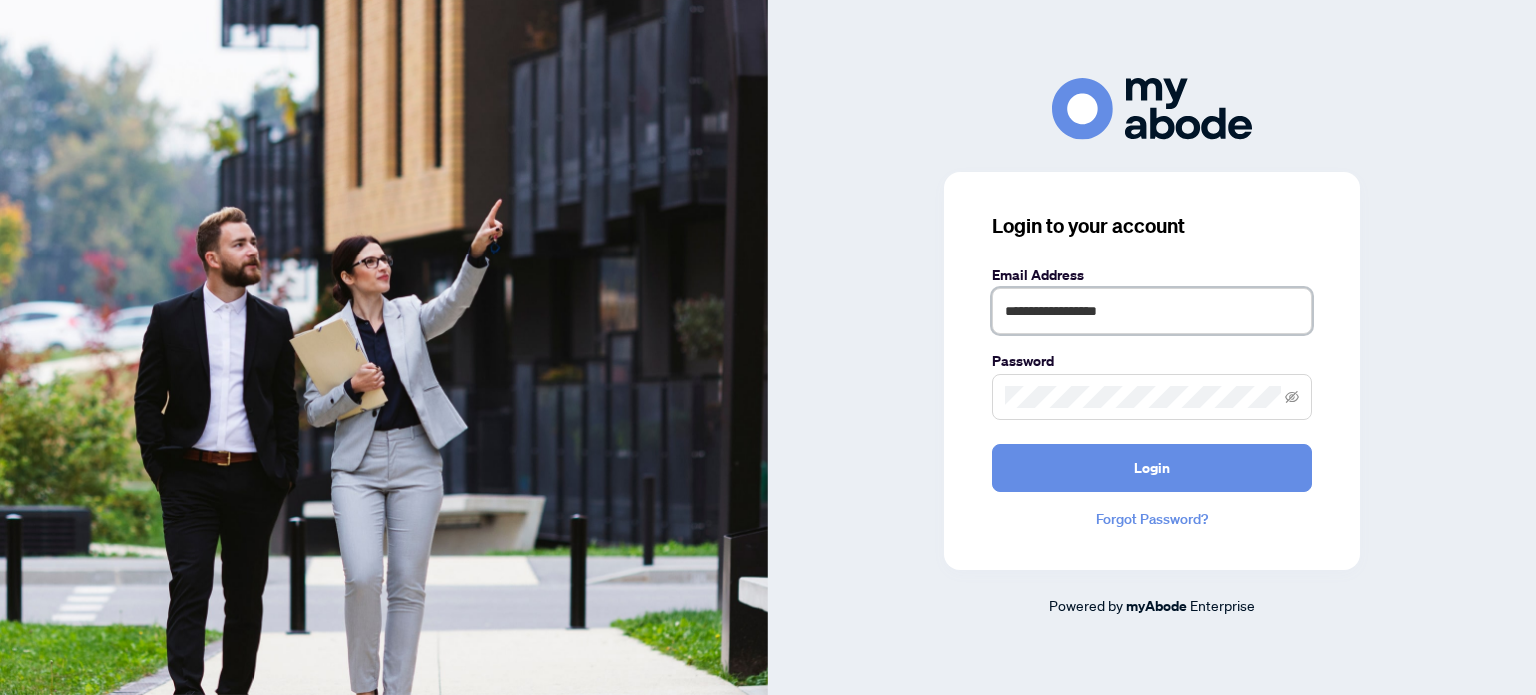 type on "**********" 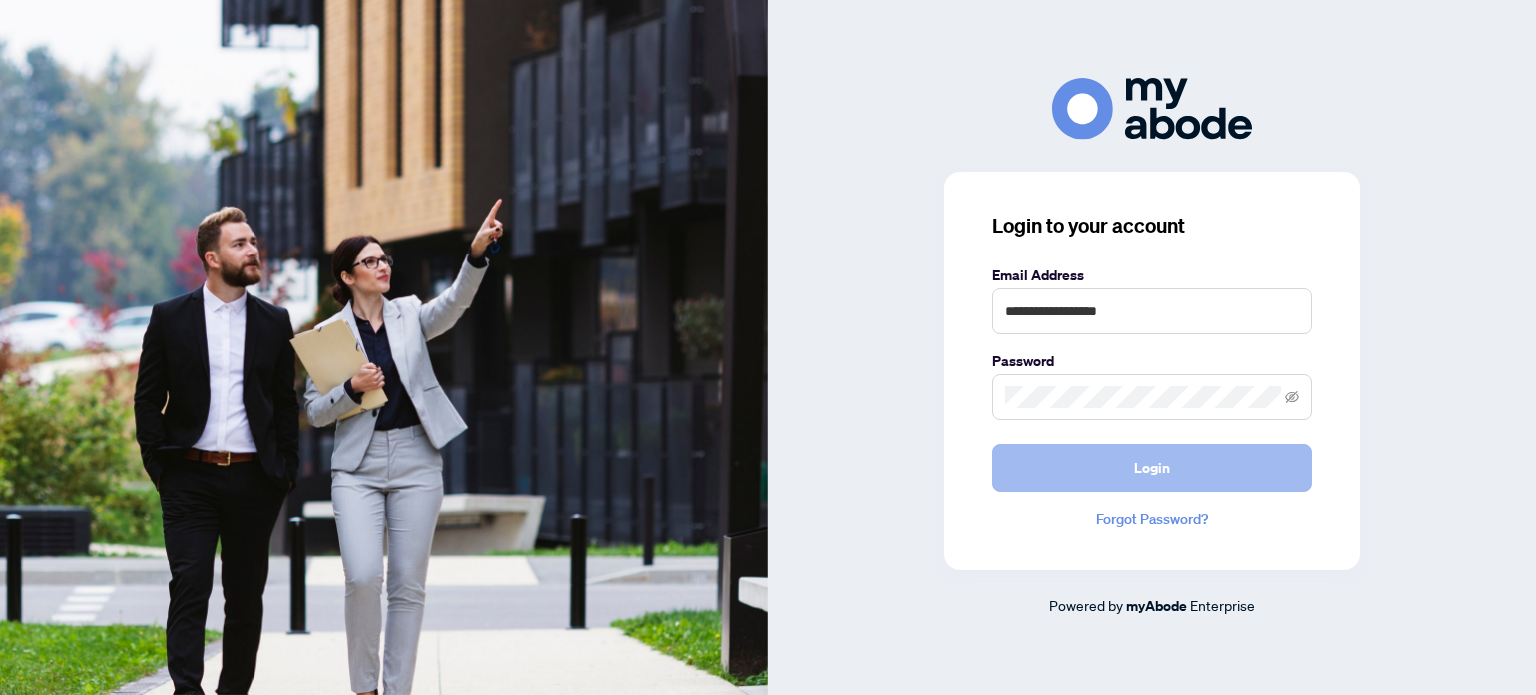 click on "Login" at bounding box center (1152, 468) 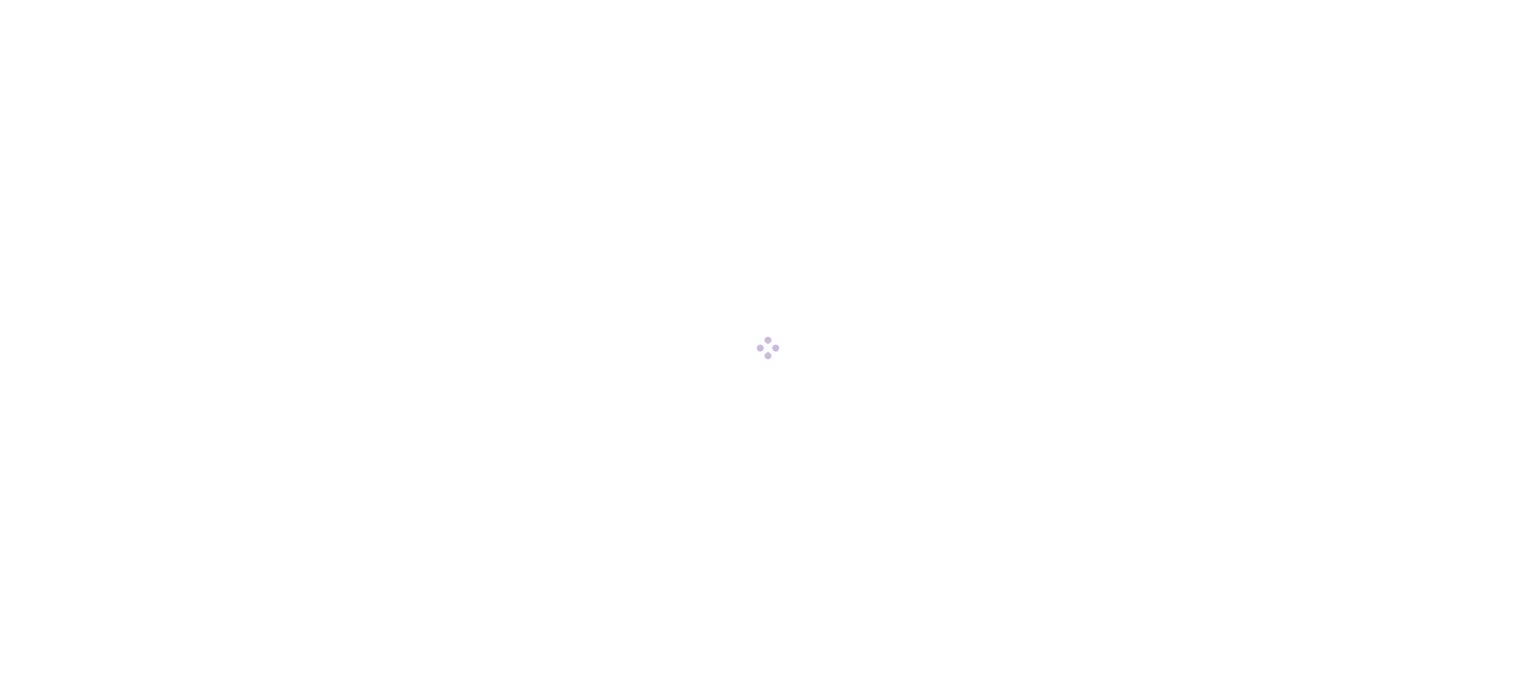 scroll, scrollTop: 0, scrollLeft: 0, axis: both 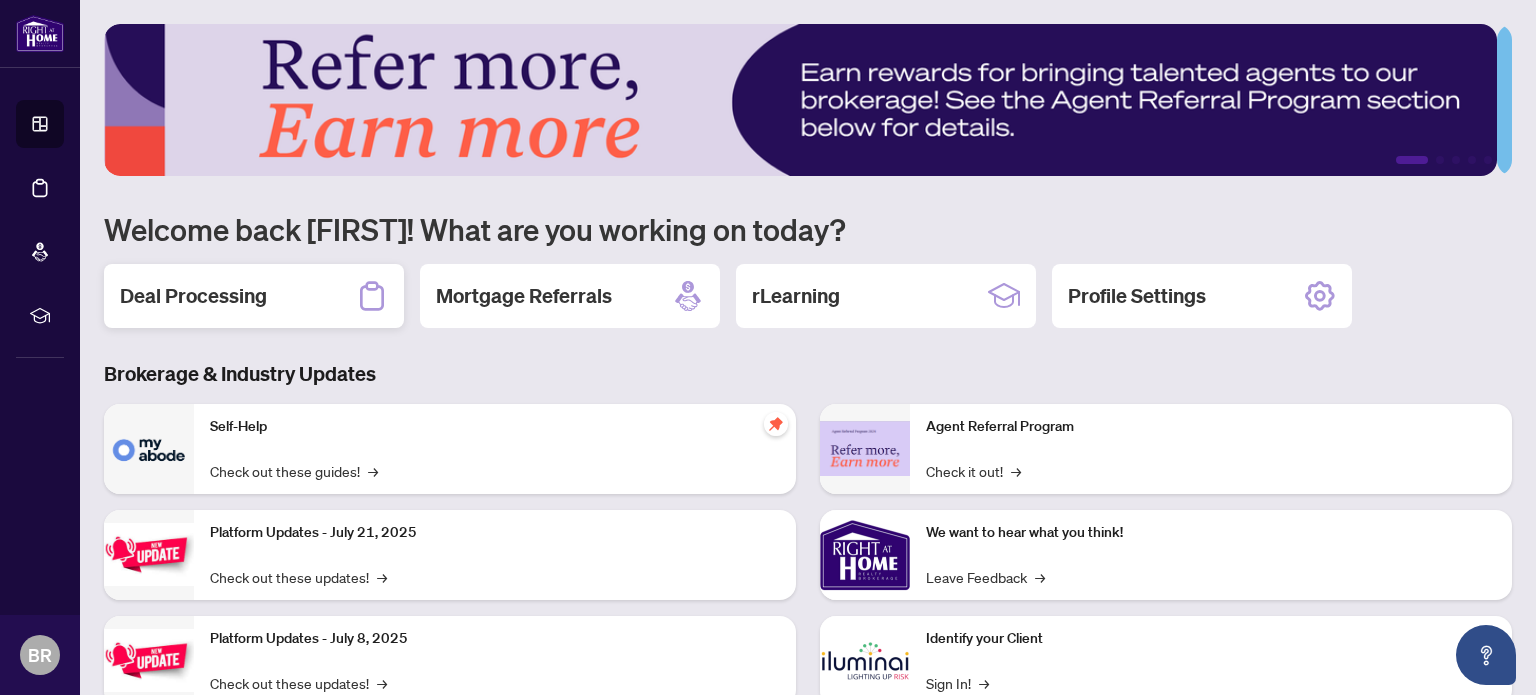 click on "Deal Processing" at bounding box center (254, 296) 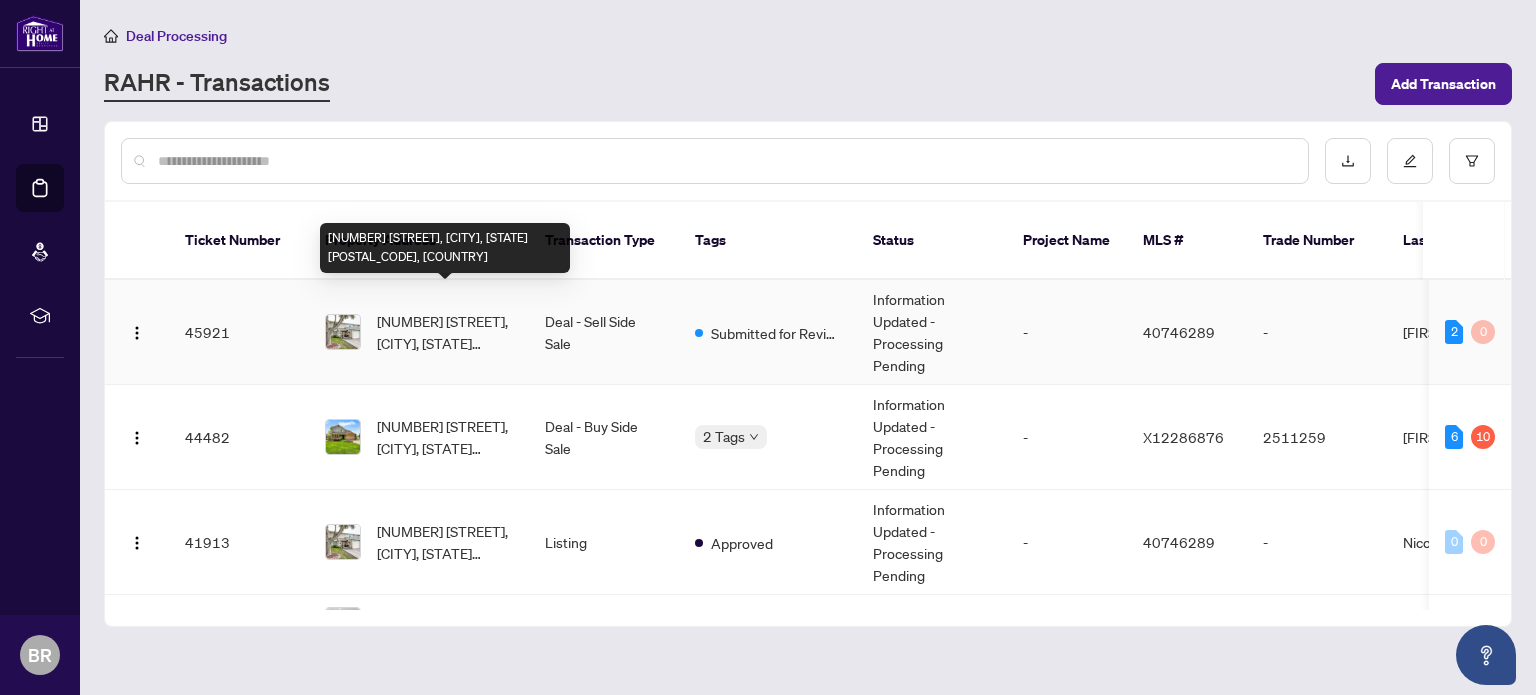 click on "[NUMBER] [STREET], [CITY], [STATE] [POSTAL_CODE], [COUNTRY]" at bounding box center (445, 332) 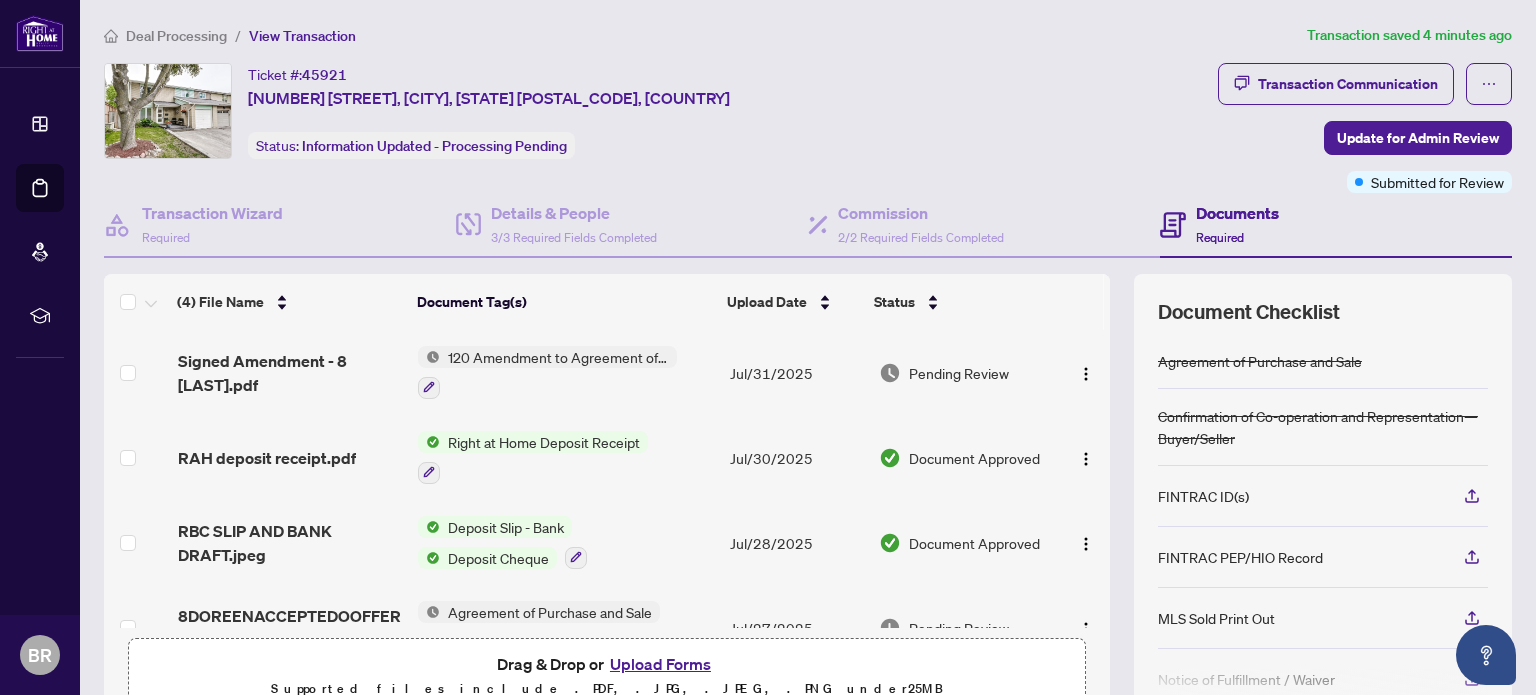 click on "Required" at bounding box center [1220, 237] 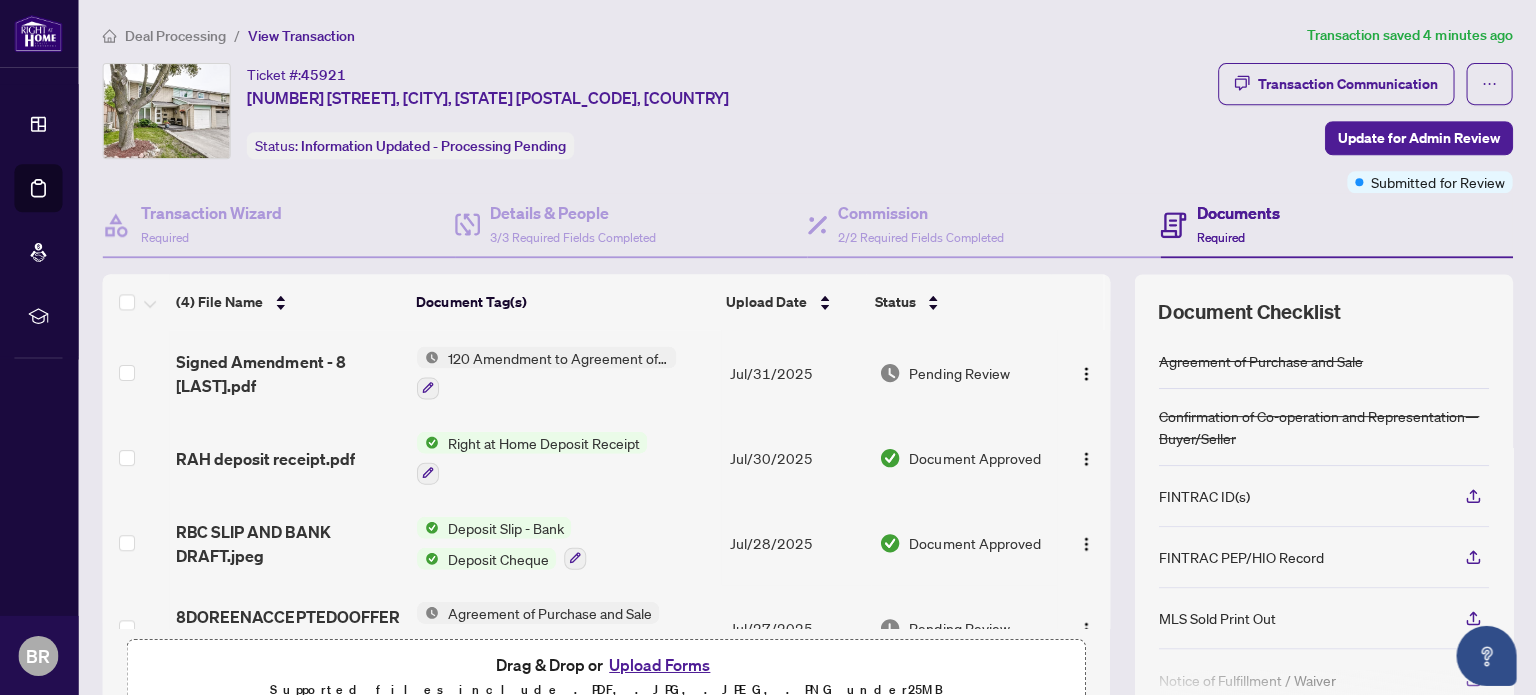 scroll, scrollTop: 0, scrollLeft: 0, axis: both 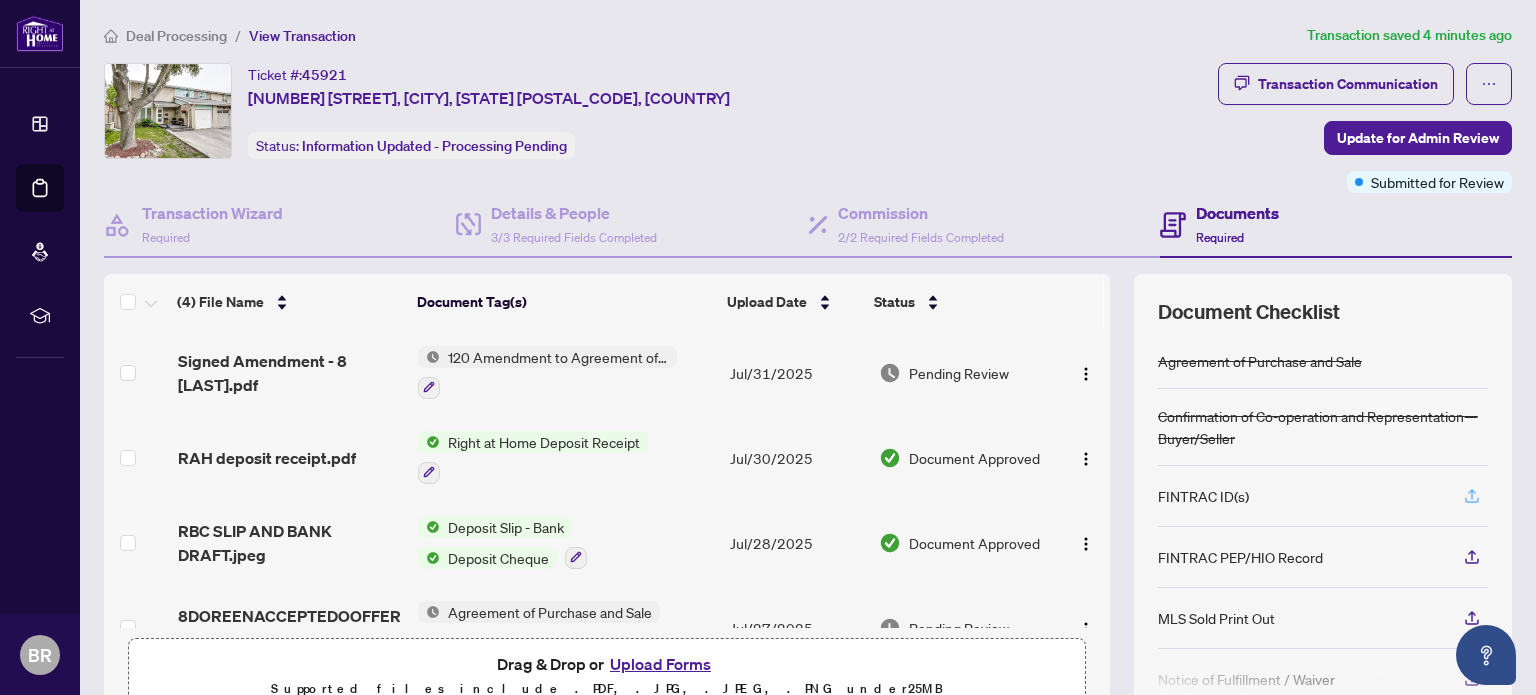 click 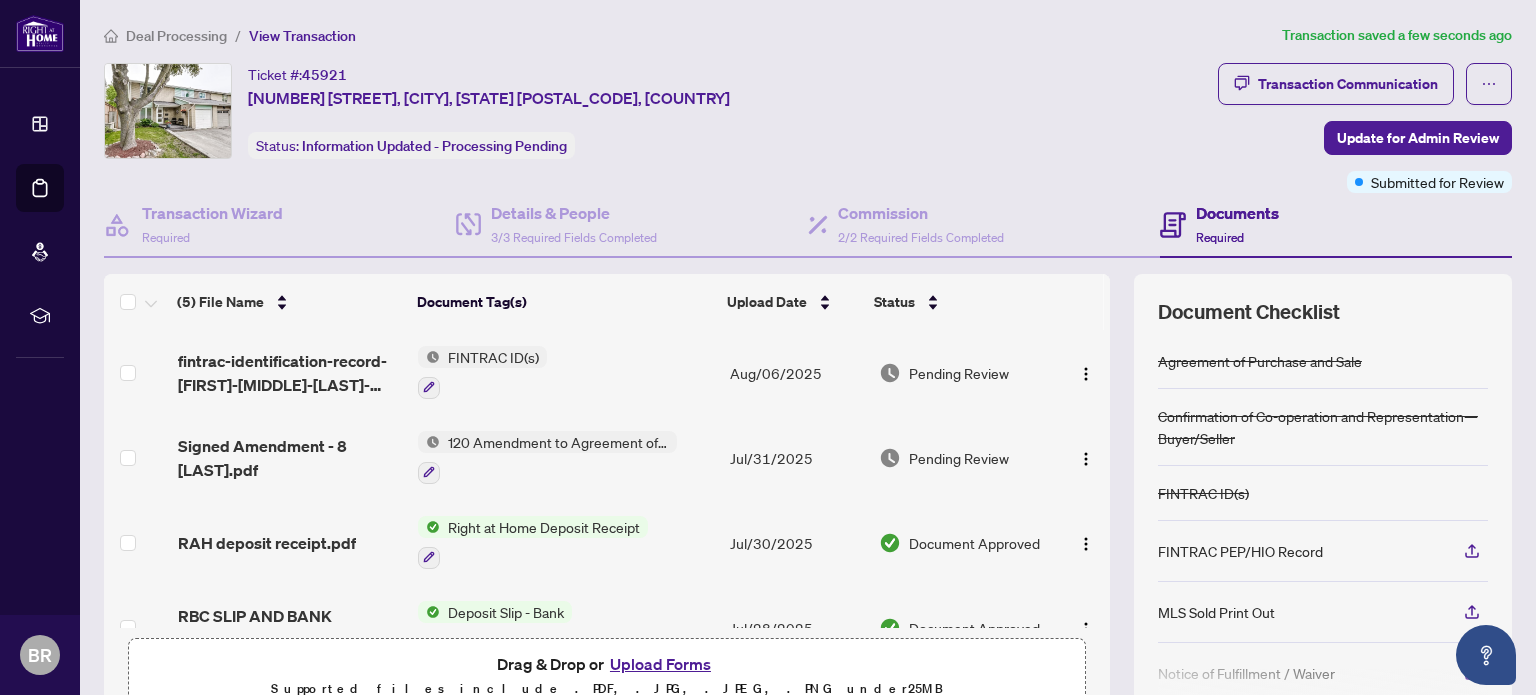 click on "Upload Forms" at bounding box center [660, 664] 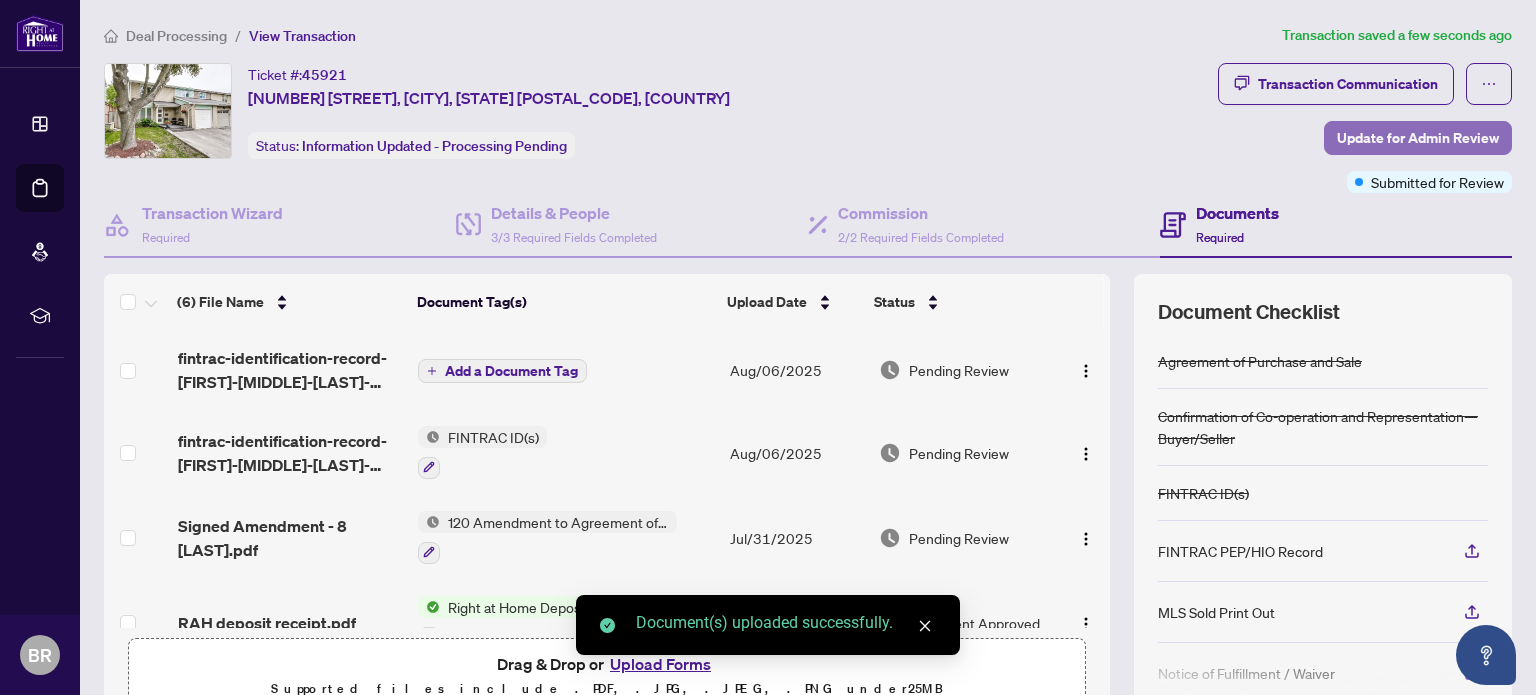 click on "Update for Admin Review" at bounding box center (1418, 138) 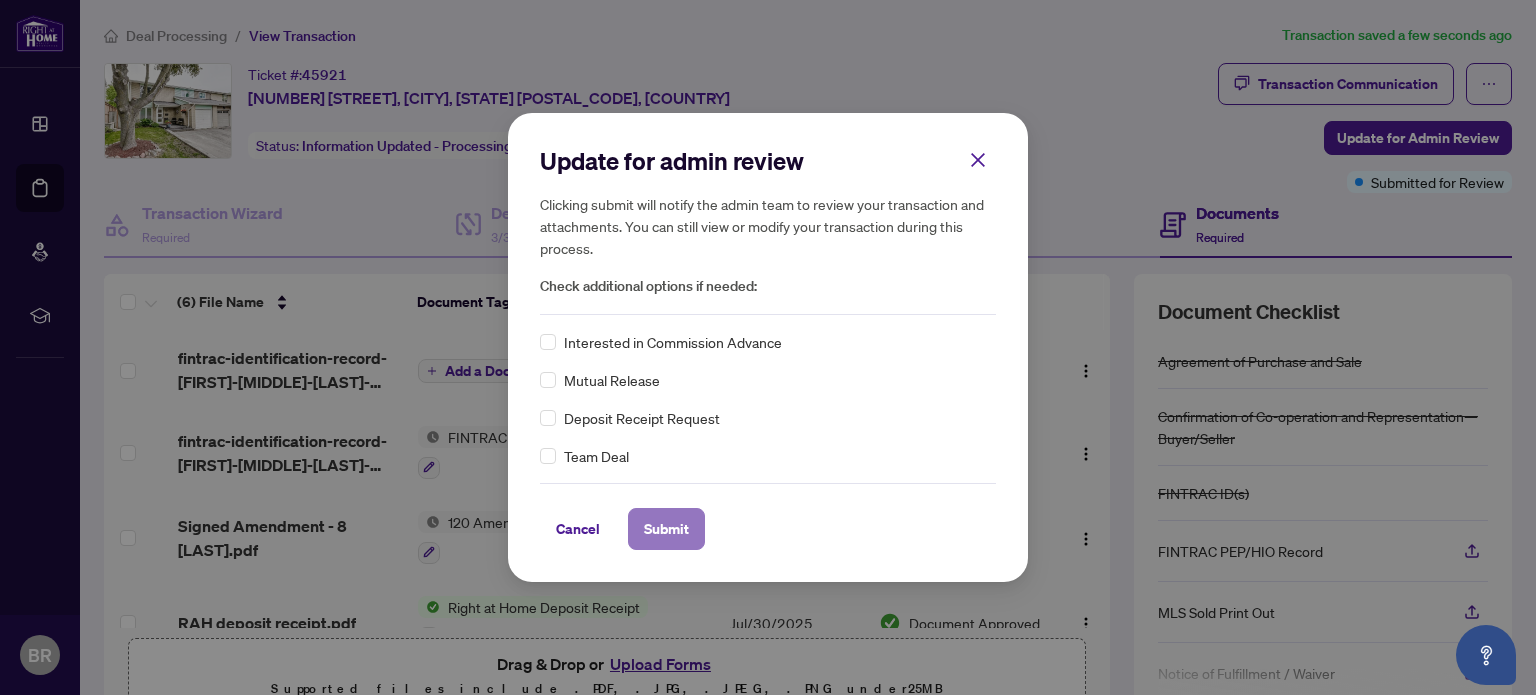 click on "Submit" at bounding box center (666, 529) 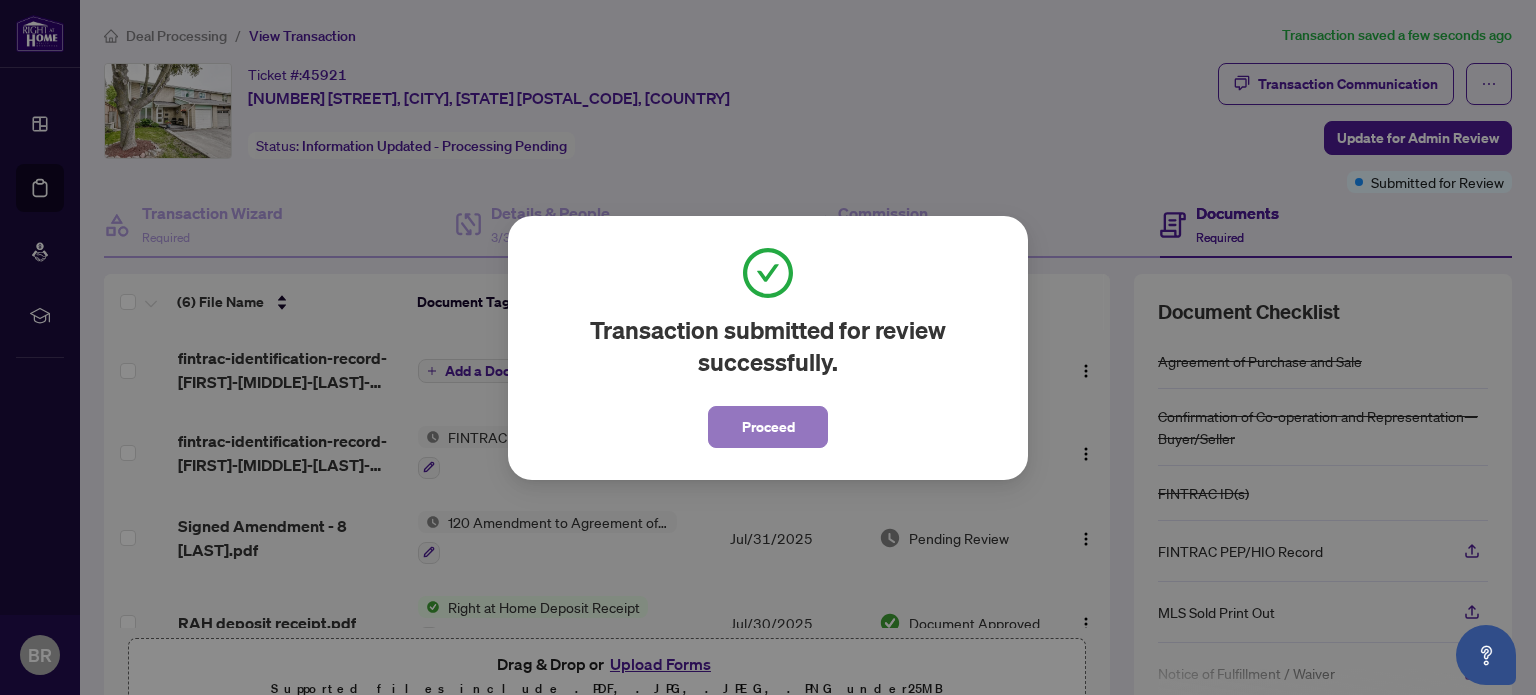 click on "Proceed" at bounding box center (768, 427) 